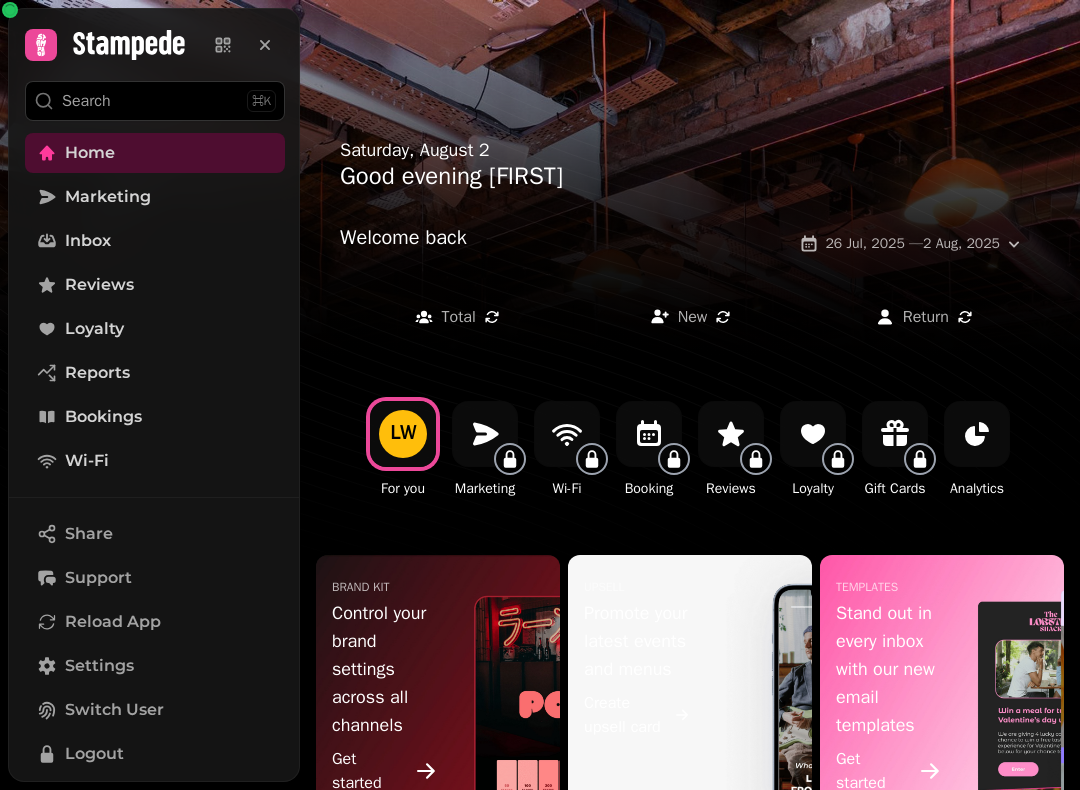 scroll, scrollTop: 0, scrollLeft: 0, axis: both 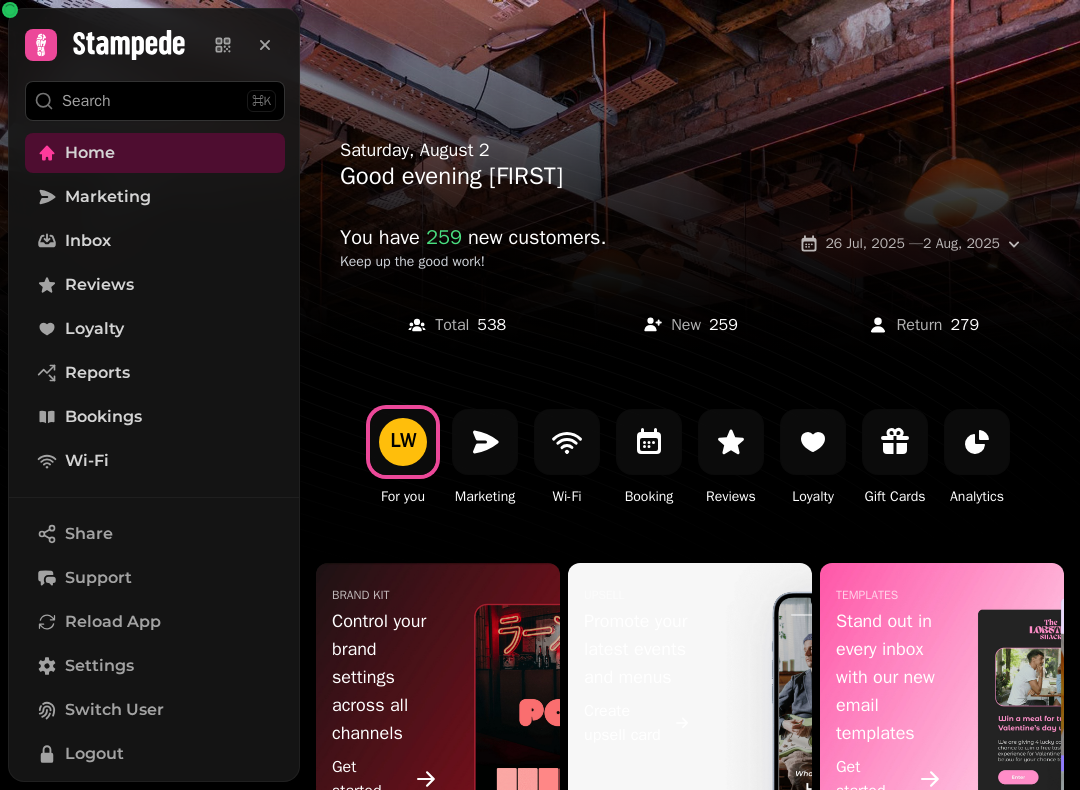 click 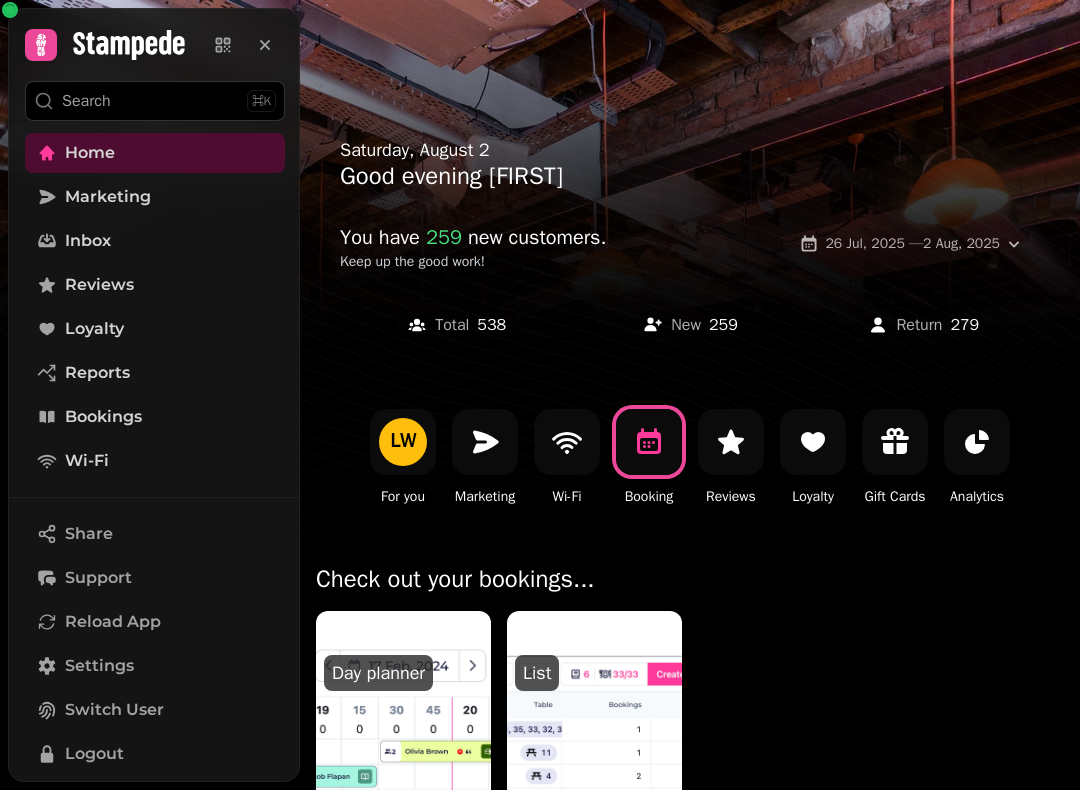 click at bounding box center [403, 731] 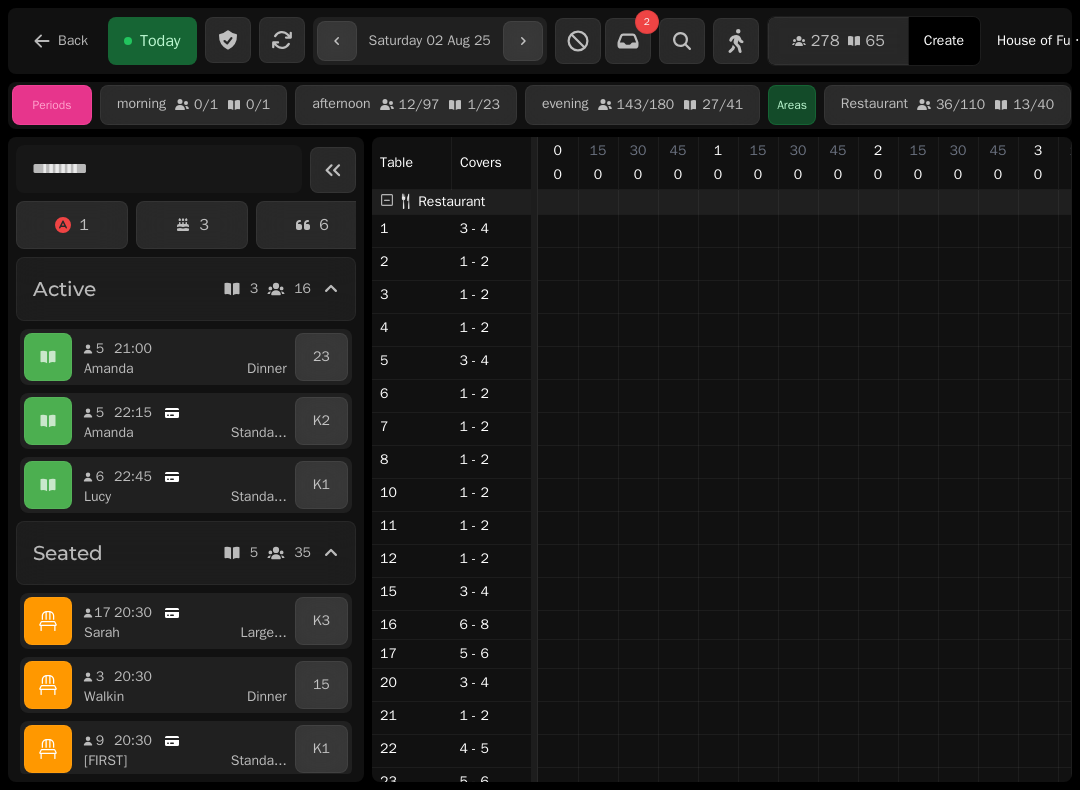 scroll, scrollTop: 0, scrollLeft: 3307, axis: horizontal 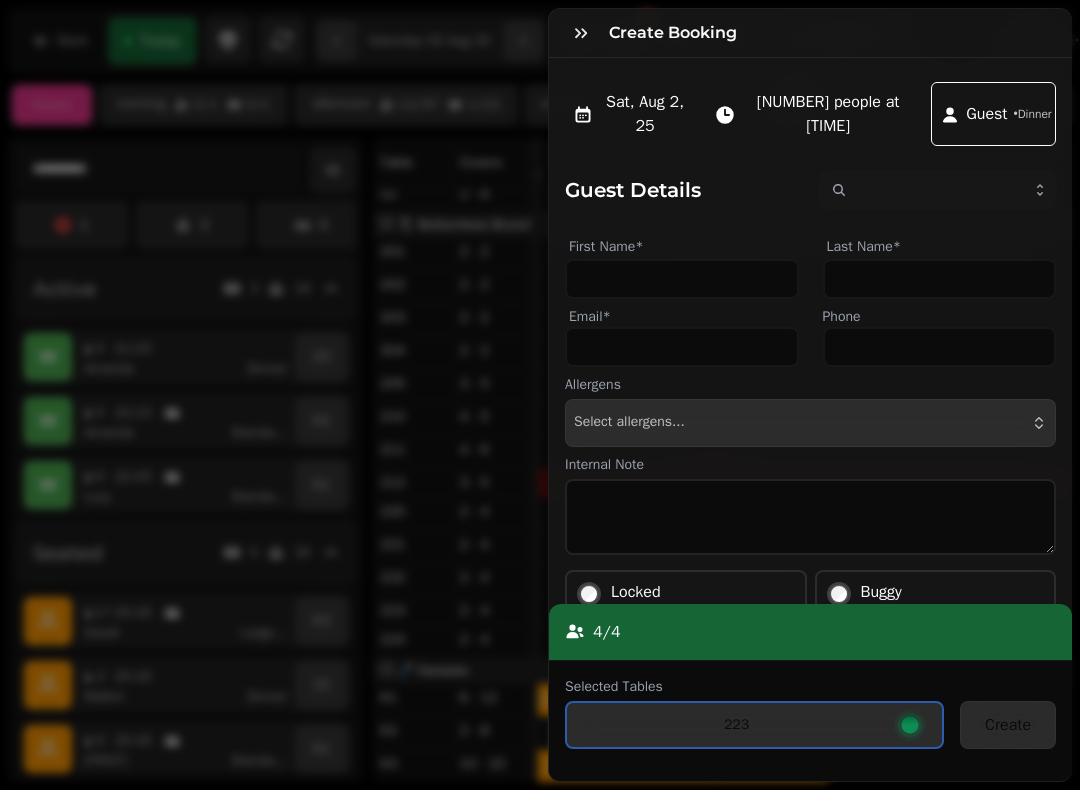 click 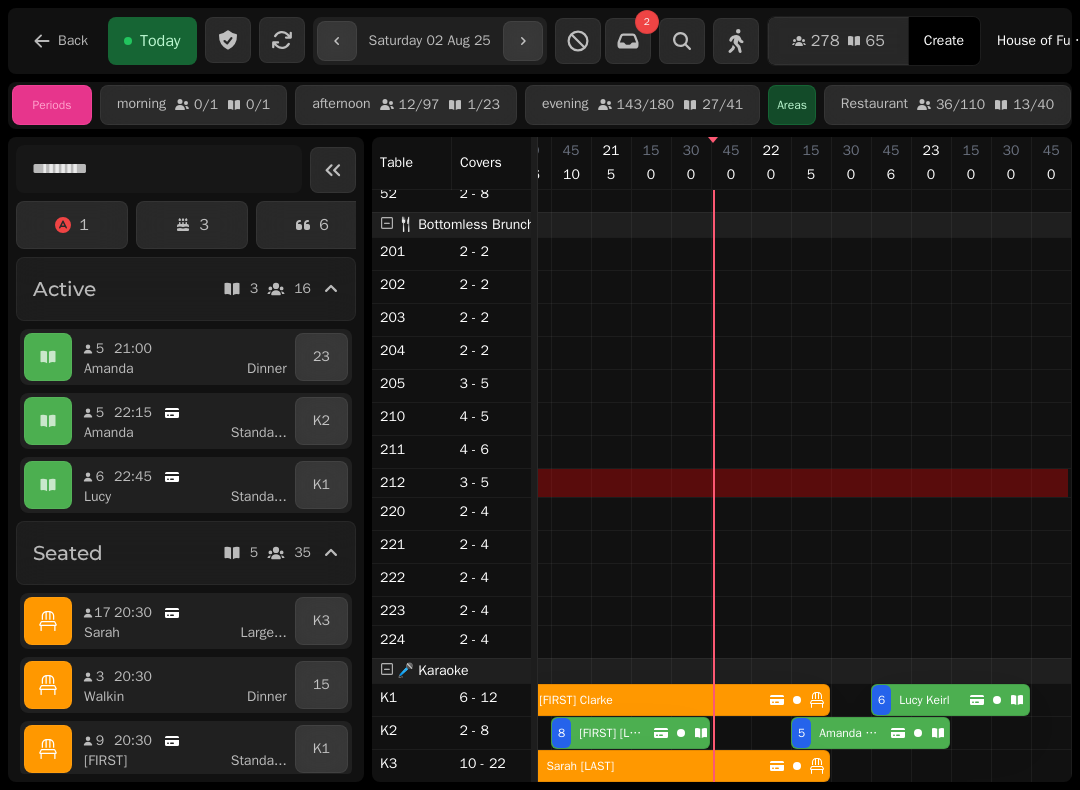 click on "[FIRST]   [LAST]" at bounding box center (920, 700) 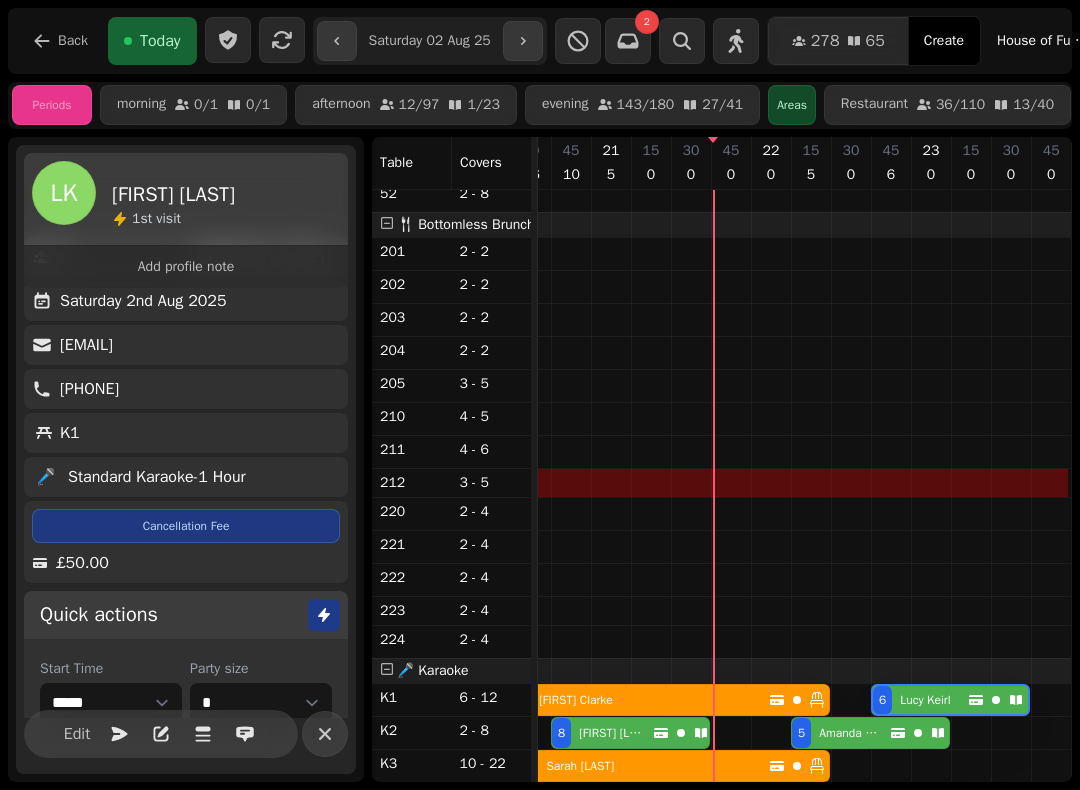 scroll, scrollTop: 60, scrollLeft: 0, axis: vertical 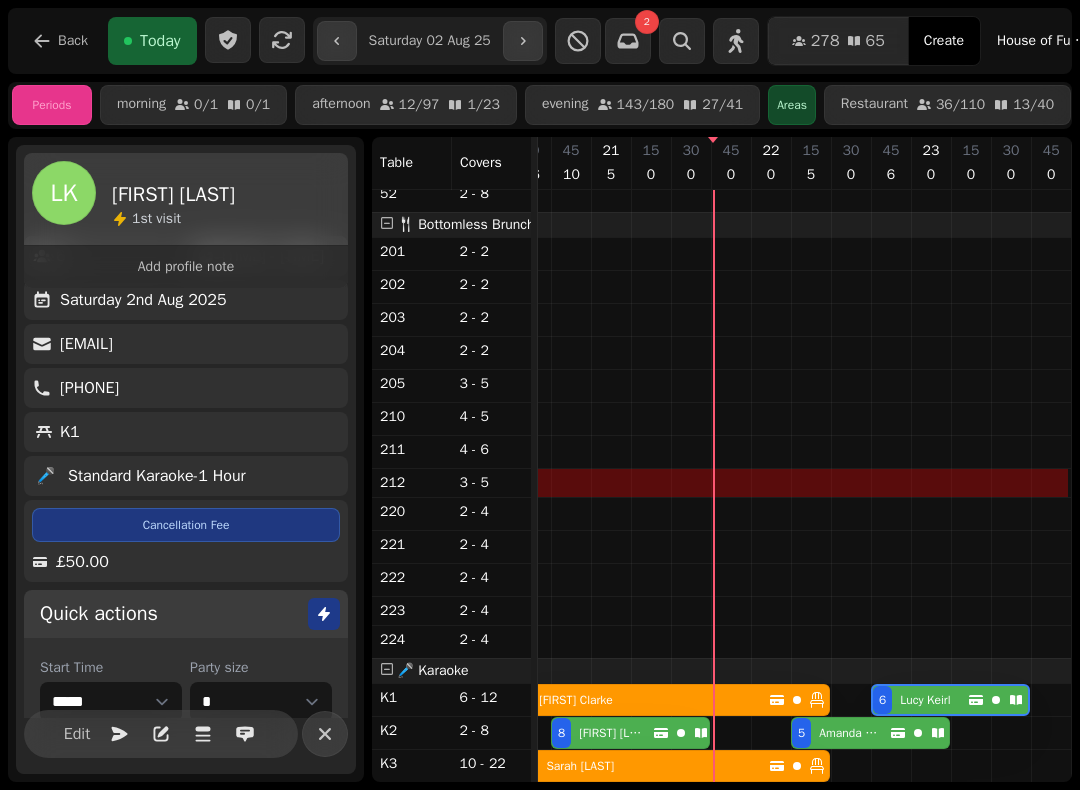click on "[NUMBER] [FIRST]   [LAST]" at bounding box center [640, 766] 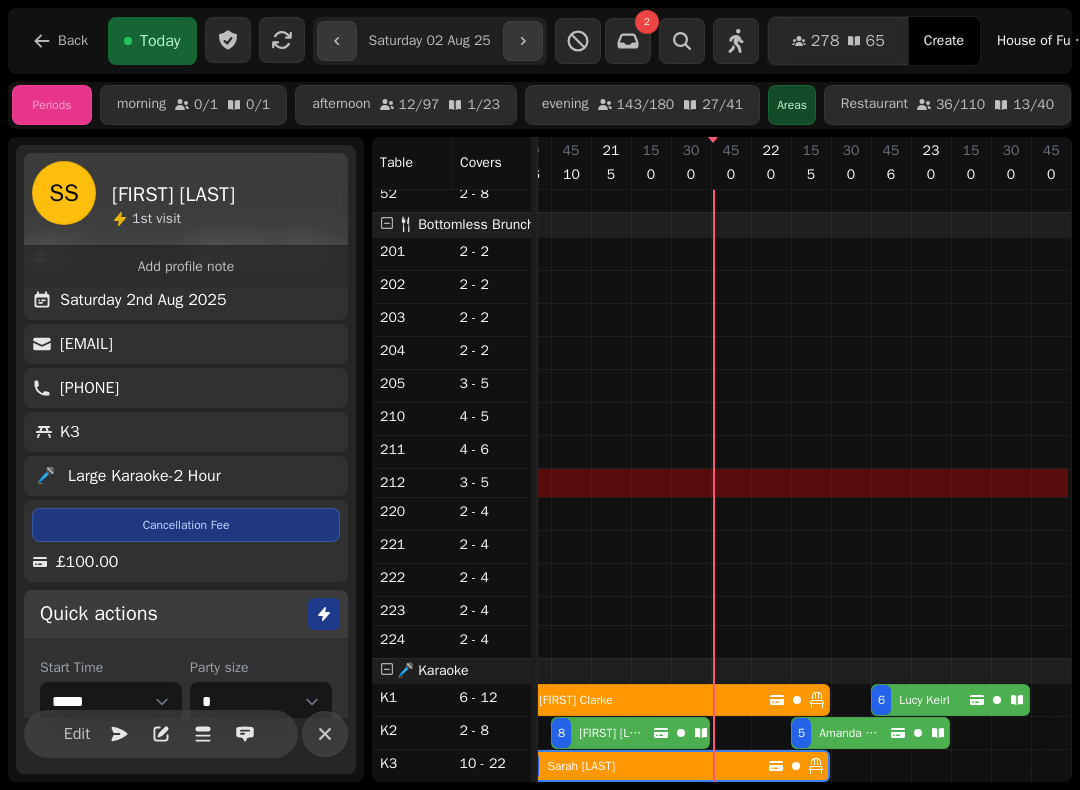 scroll, scrollTop: 0, scrollLeft: 3267, axis: horizontal 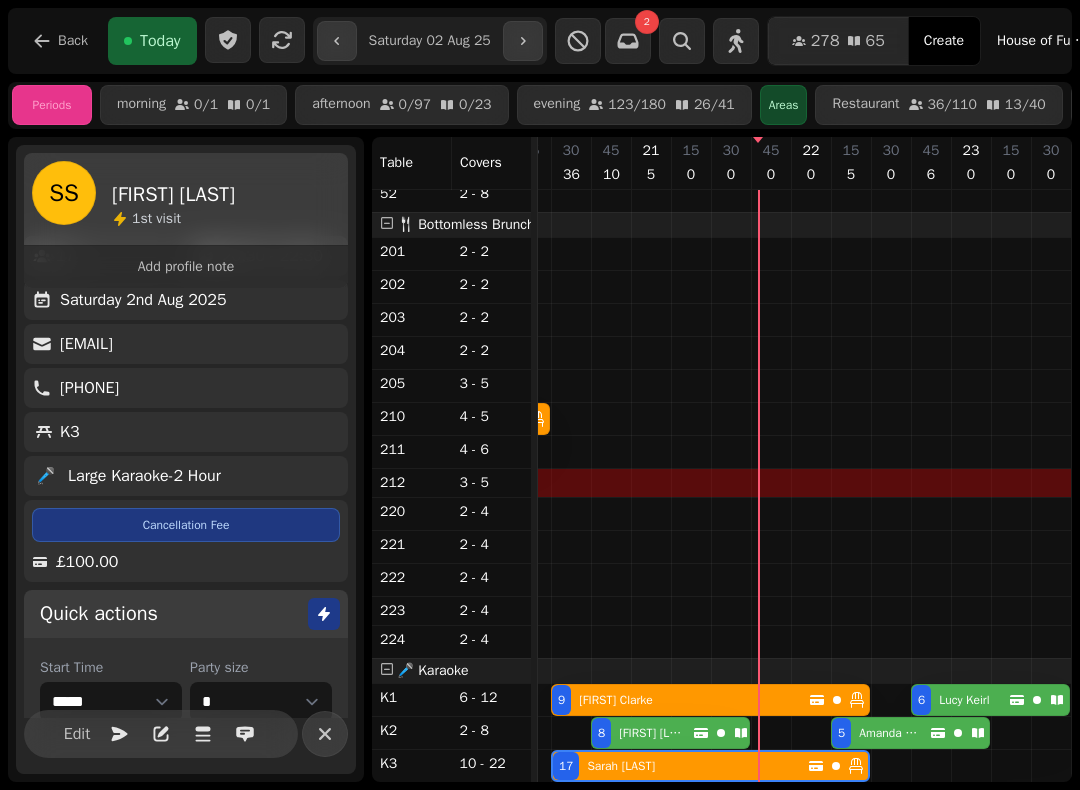 click on "[FIRST]   [LAST]" at bounding box center (650, 733) 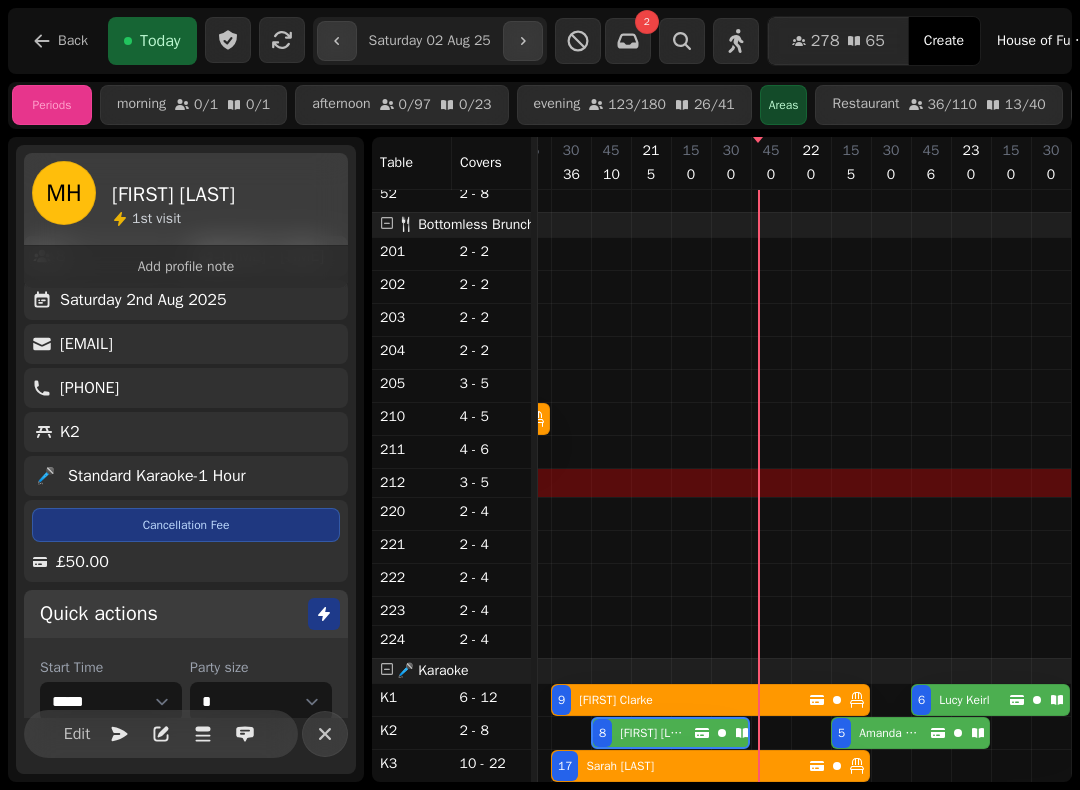 scroll, scrollTop: 0, scrollLeft: 3307, axis: horizontal 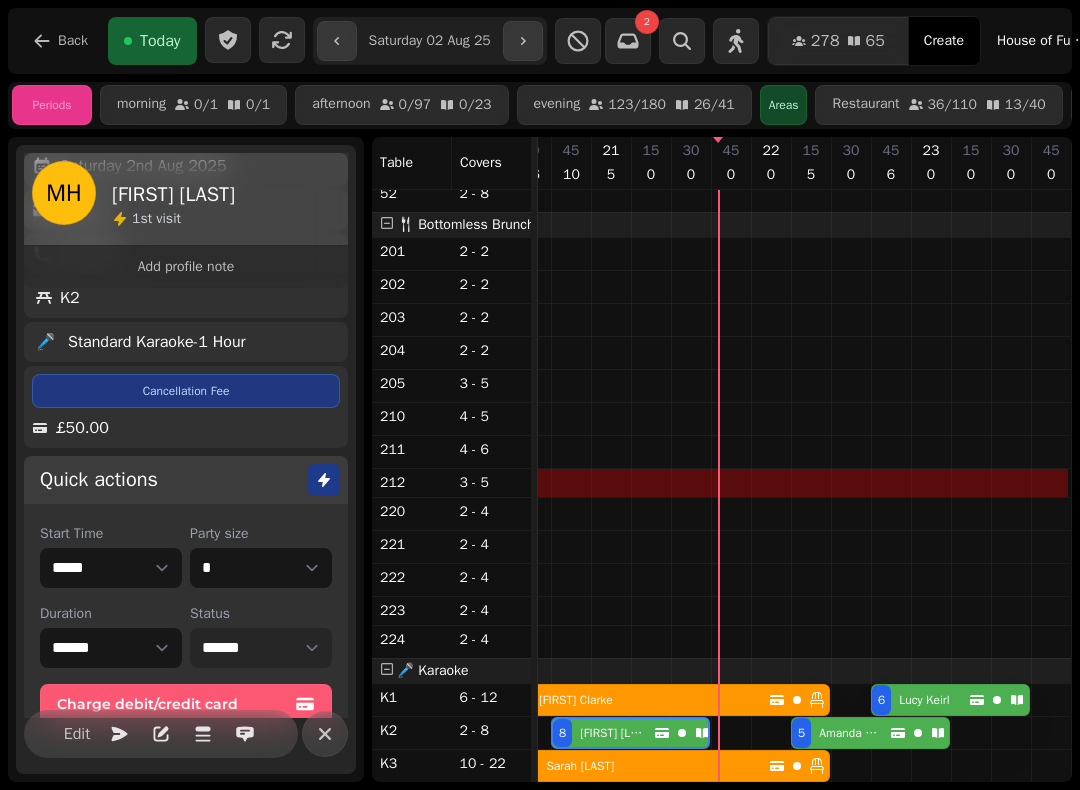 click on "**********" at bounding box center (261, 648) 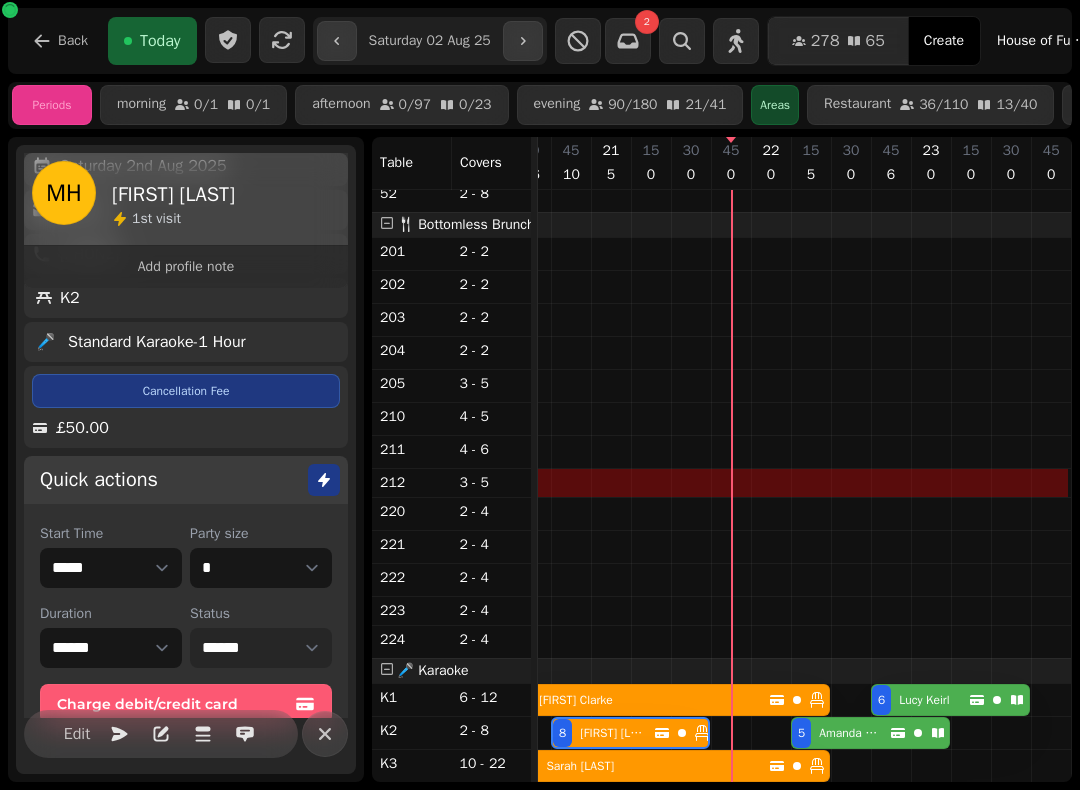 scroll, scrollTop: 0, scrollLeft: 3307, axis: horizontal 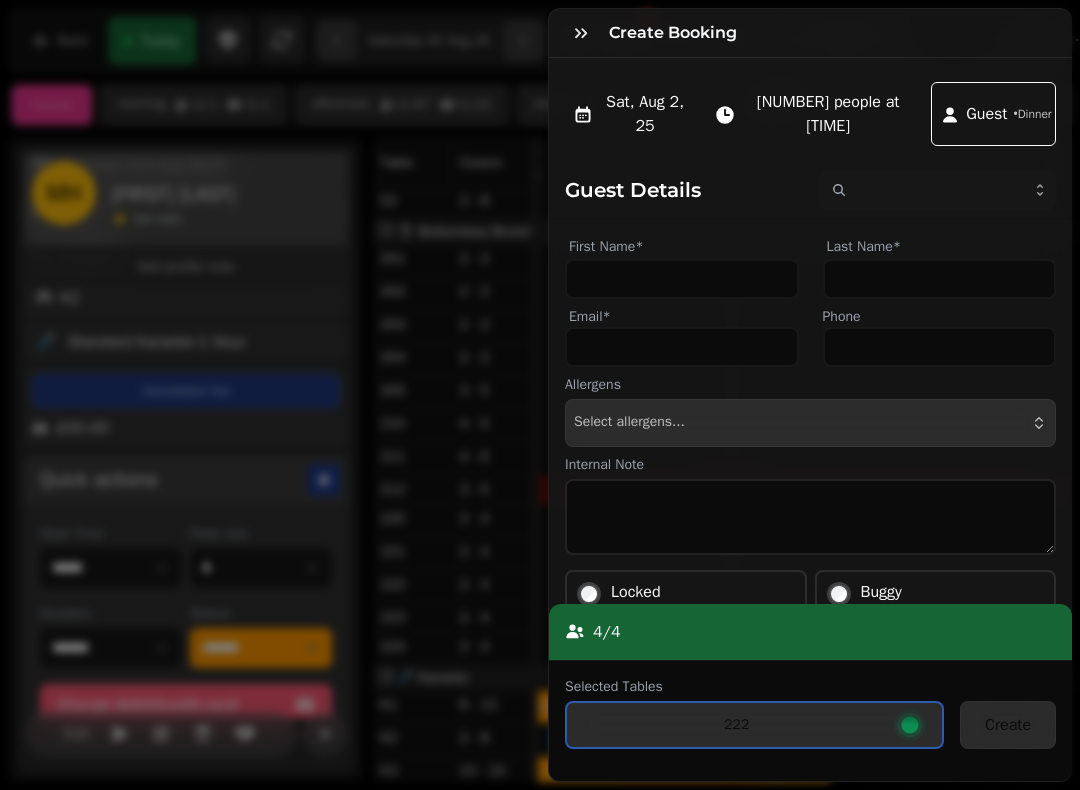 click at bounding box center (581, 33) 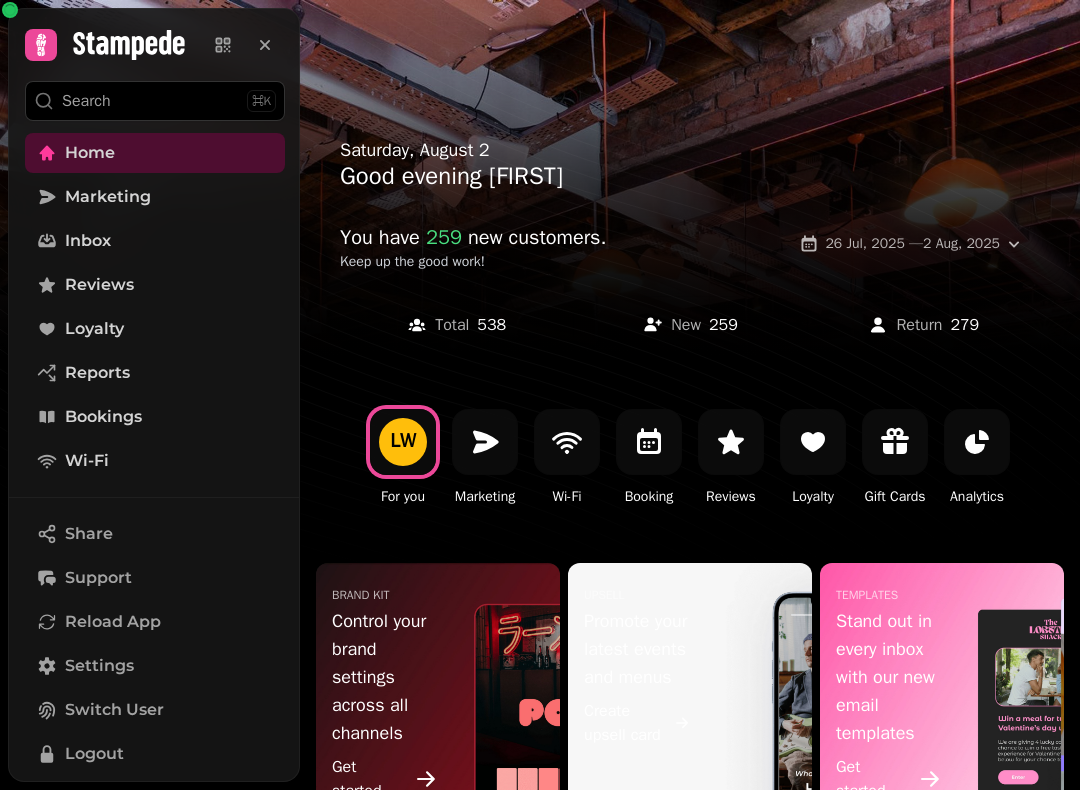 scroll, scrollTop: 0, scrollLeft: 0, axis: both 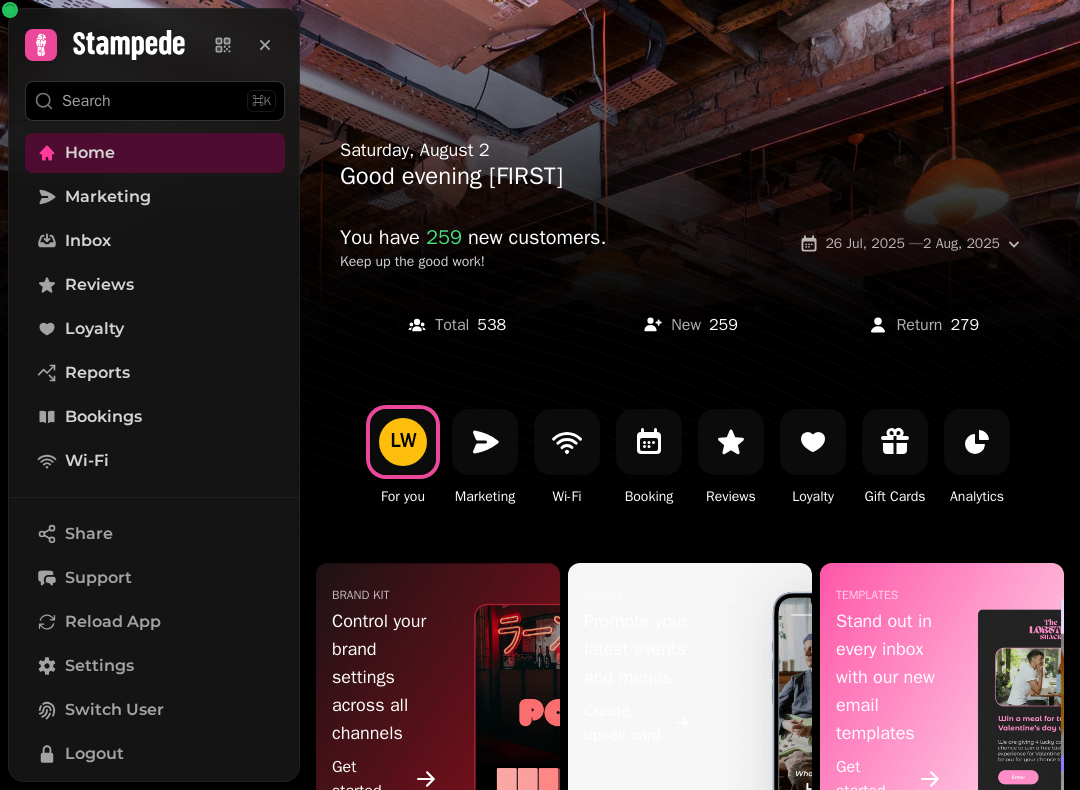 click at bounding box center (649, 442) 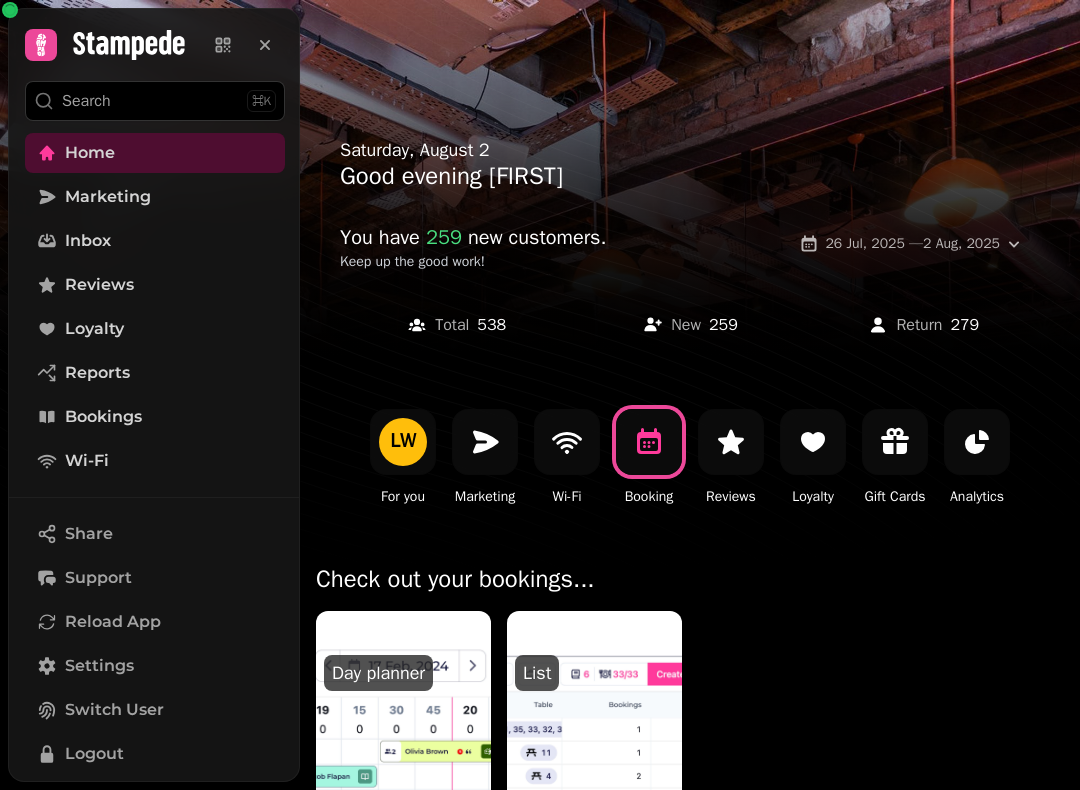 click at bounding box center (403, 731) 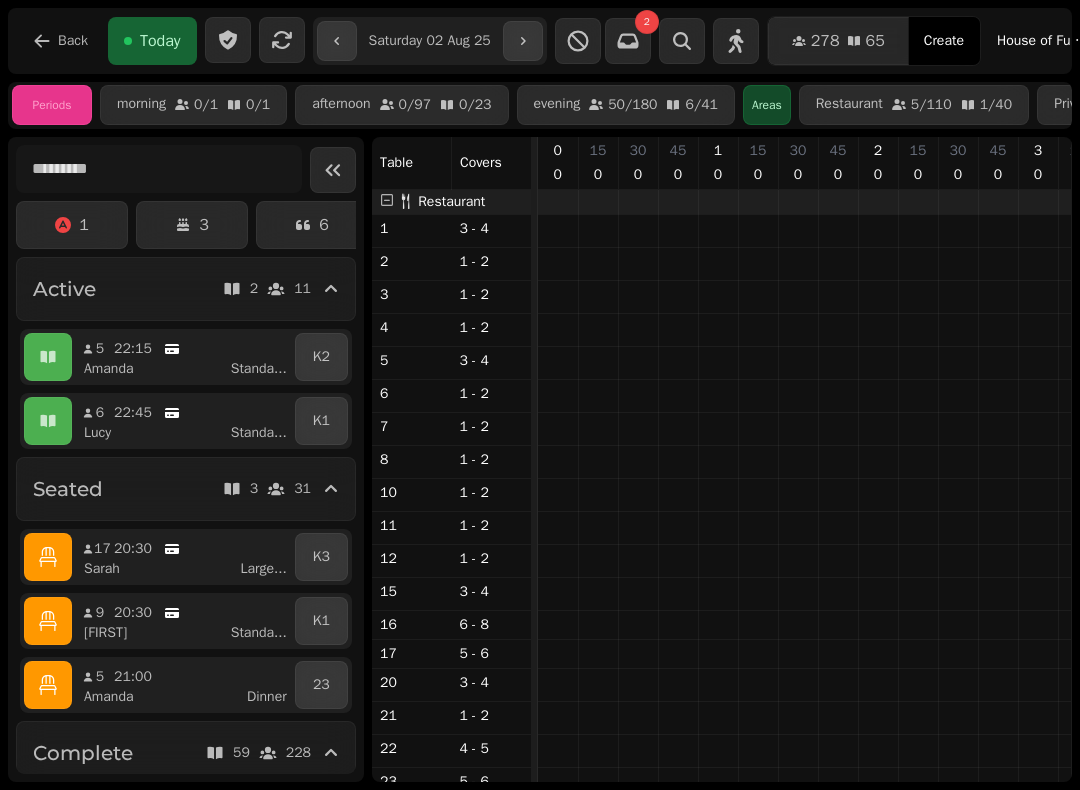 scroll, scrollTop: 0, scrollLeft: 3307, axis: horizontal 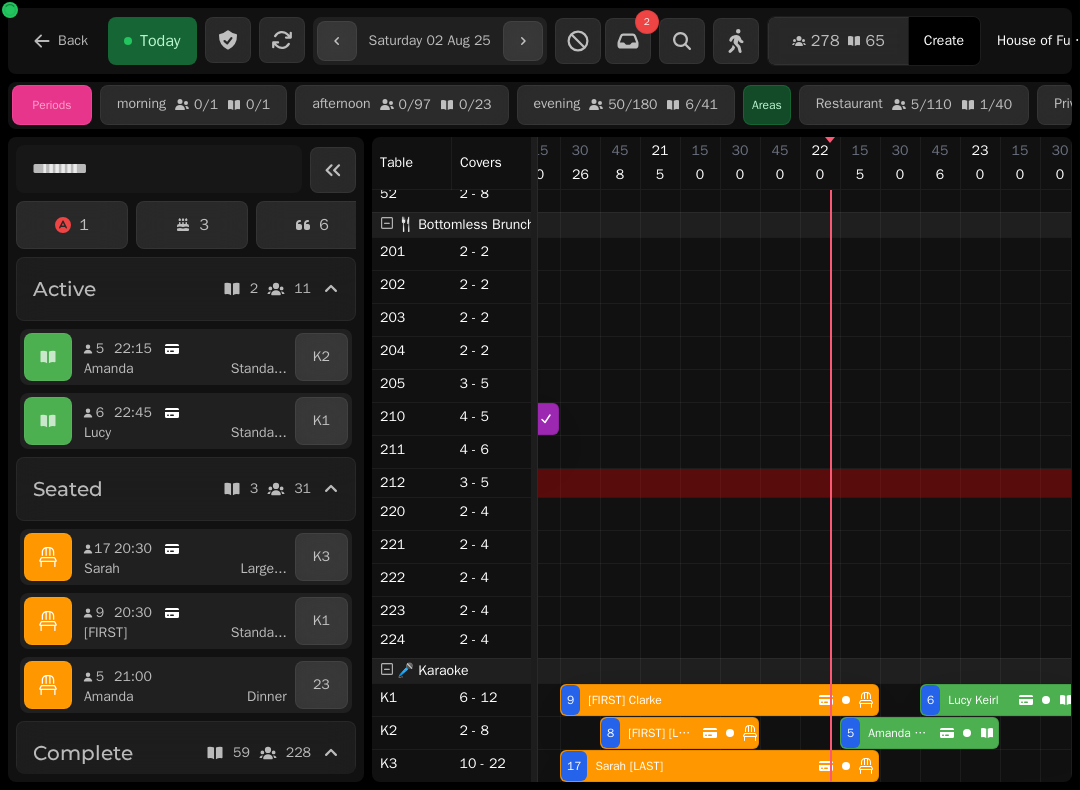click on "Amanda   Tiller" at bounding box center [898, 733] 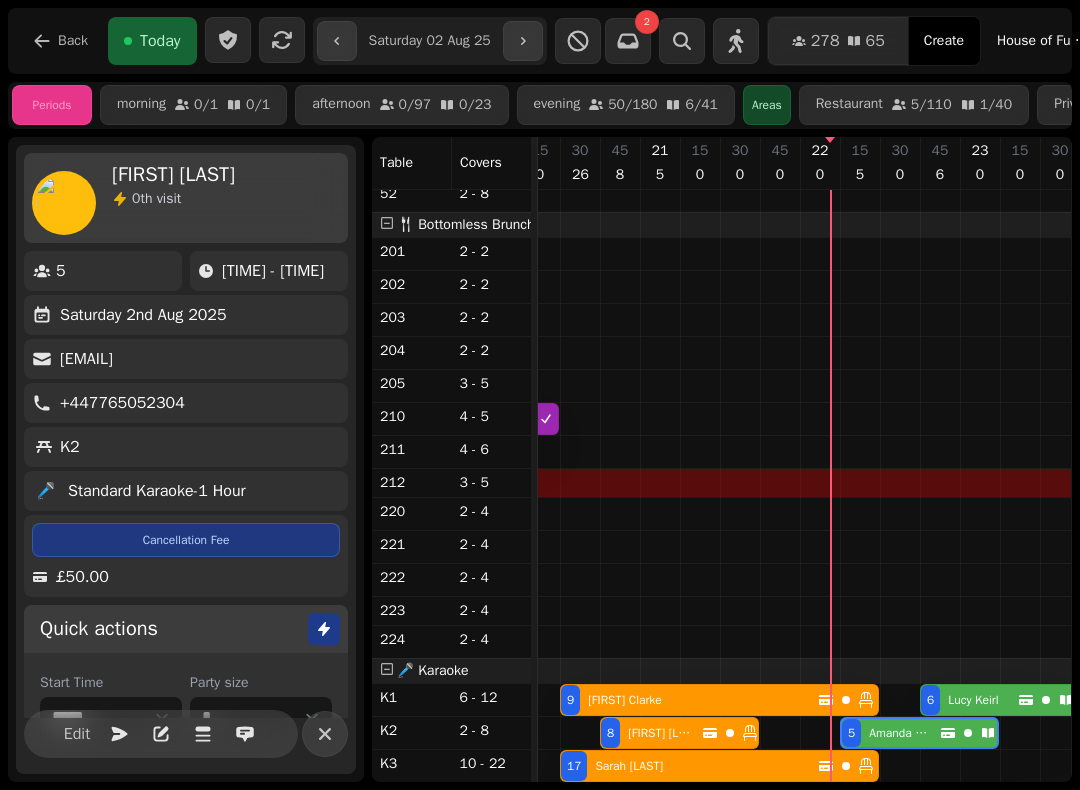scroll, scrollTop: 0, scrollLeft: 3307, axis: horizontal 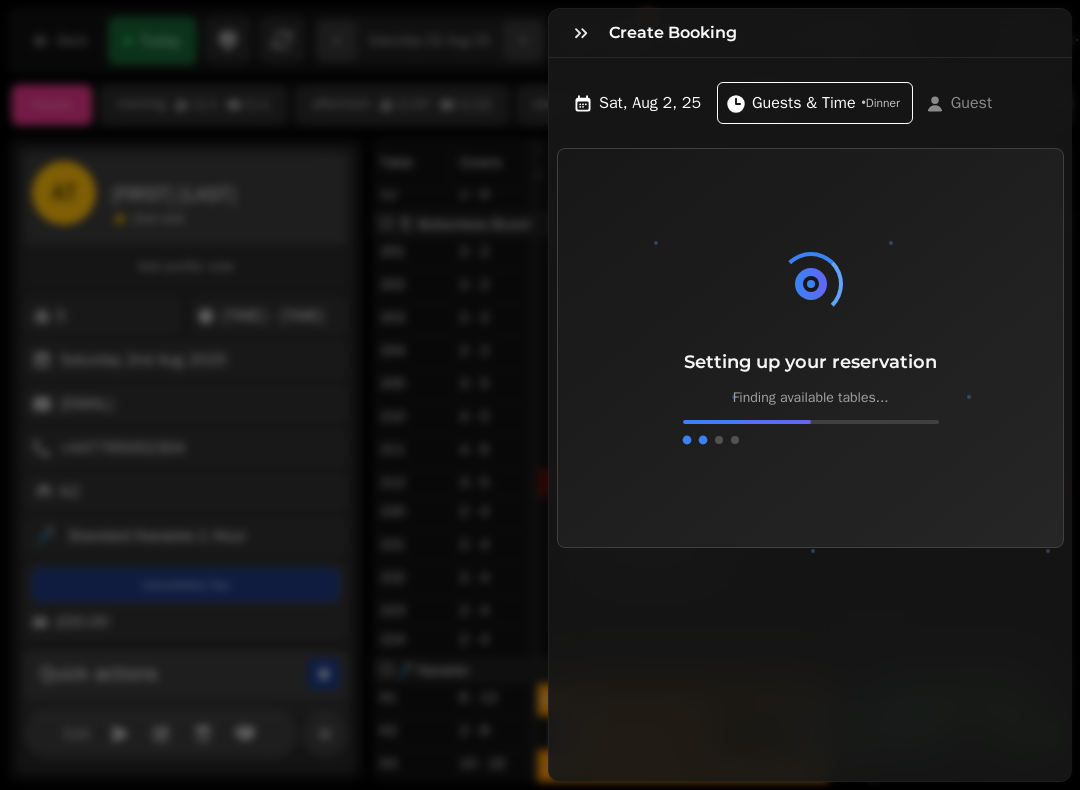 click 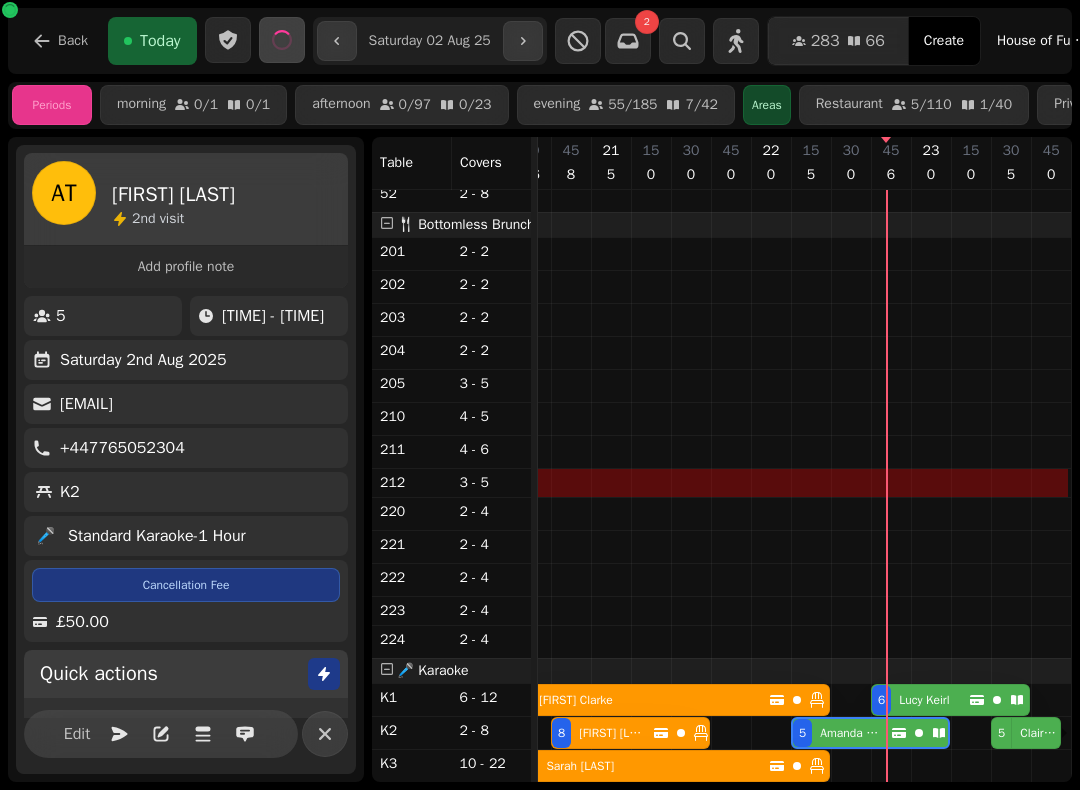 scroll, scrollTop: 1210, scrollLeft: 2943, axis: both 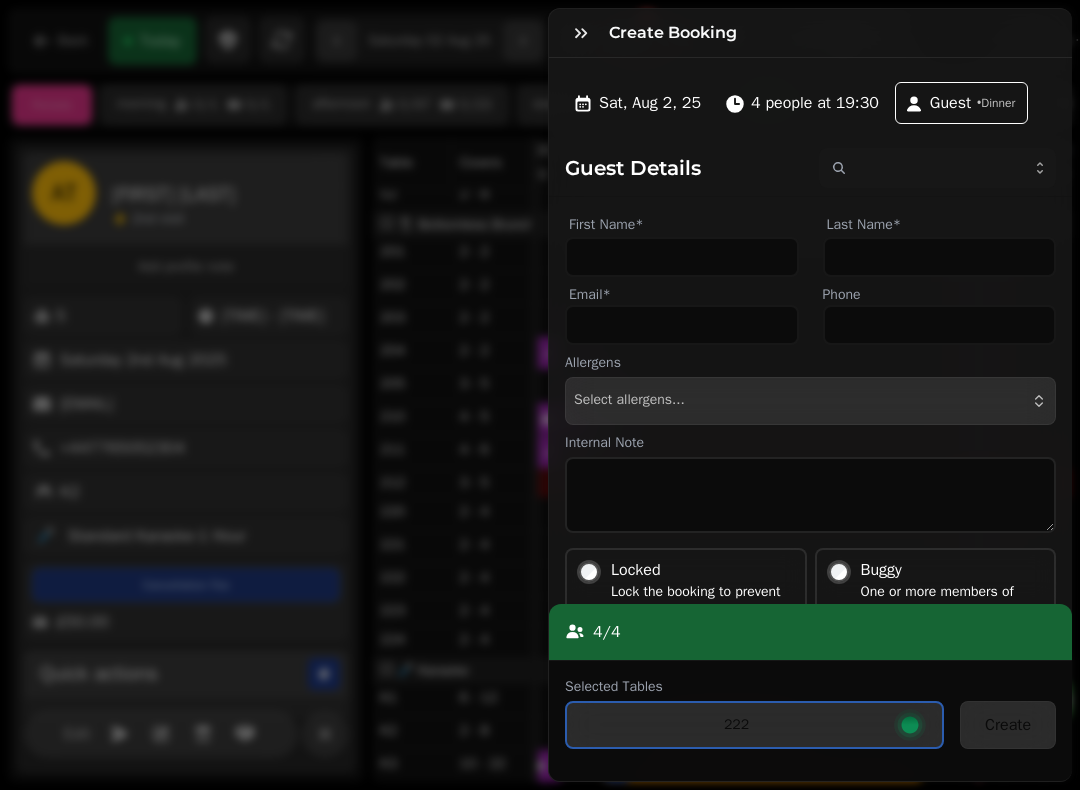 click 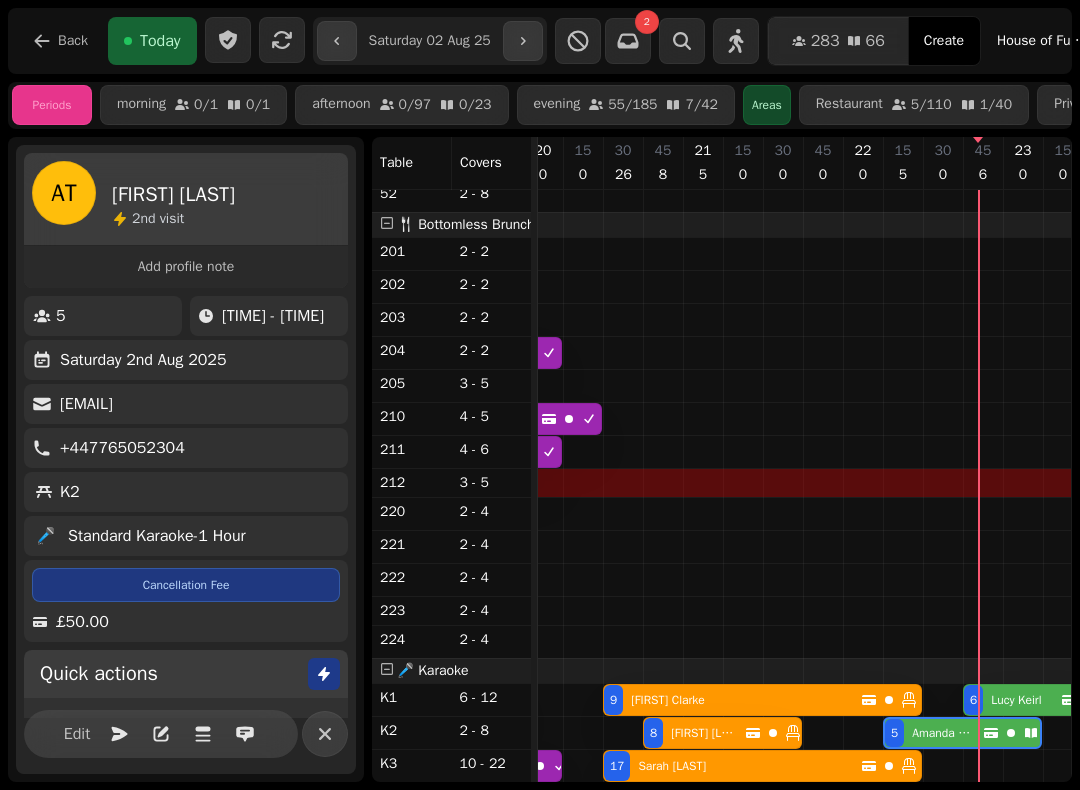 scroll, scrollTop: 1225, scrollLeft: 3211, axis: both 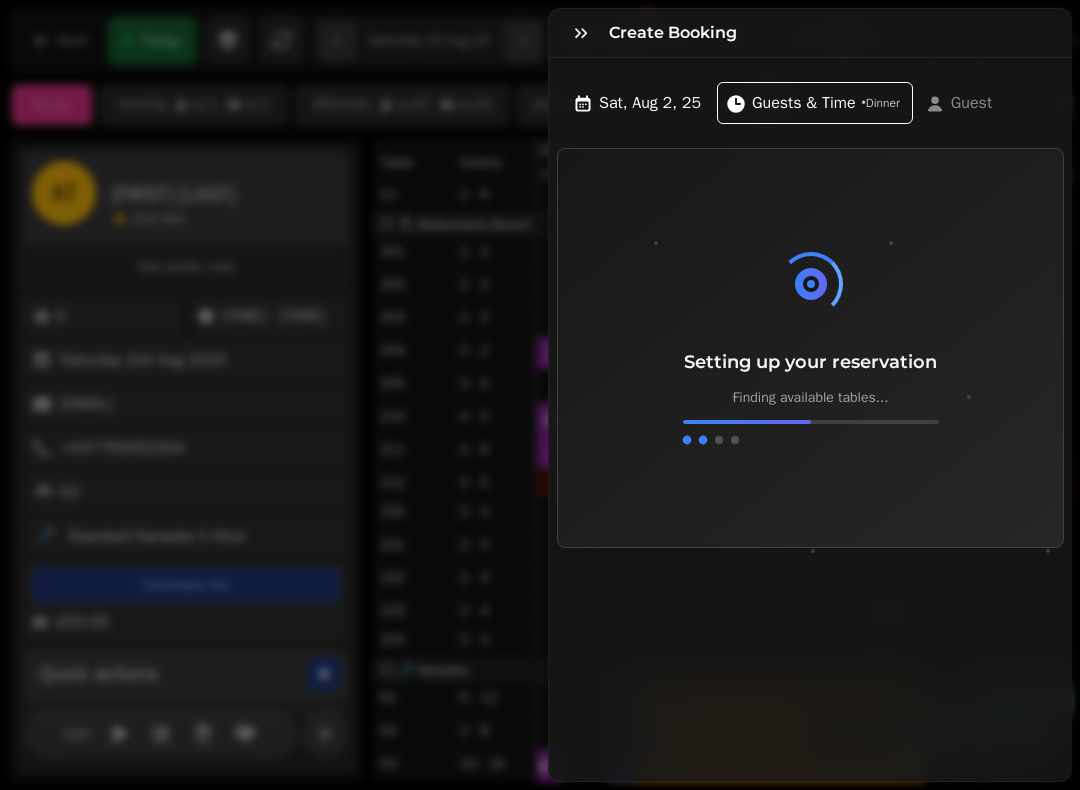 click at bounding box center (581, 33) 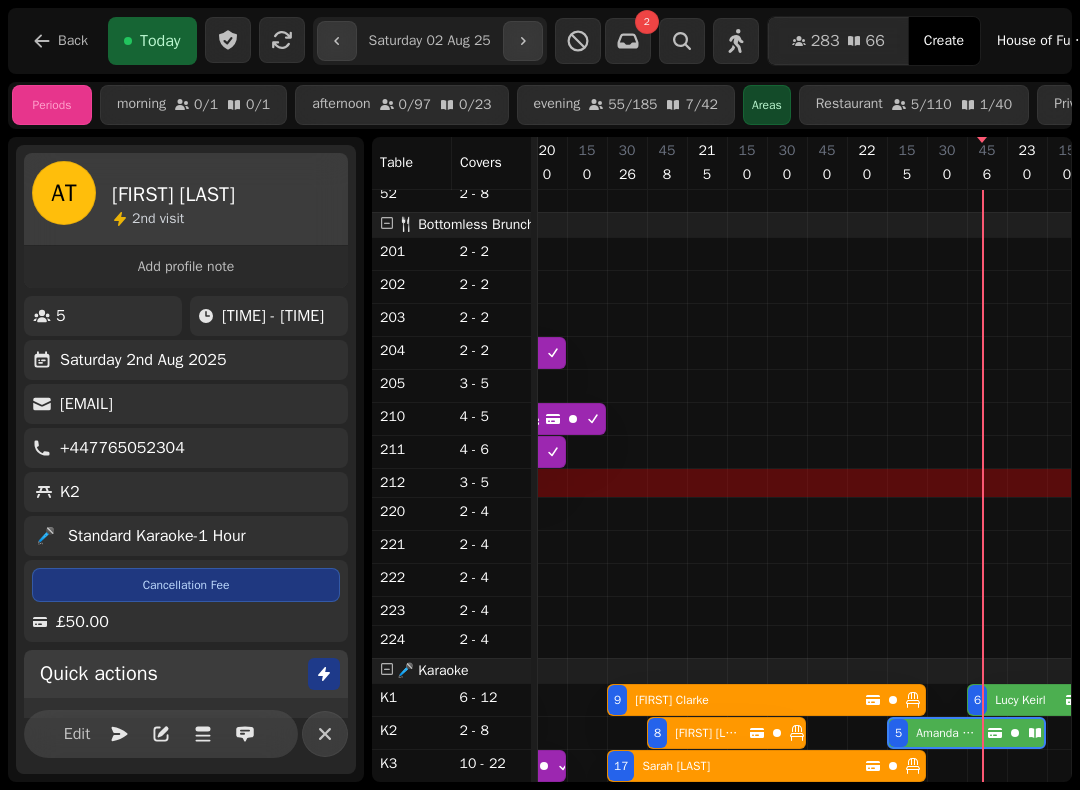 scroll, scrollTop: 1225, scrollLeft: 3307, axis: both 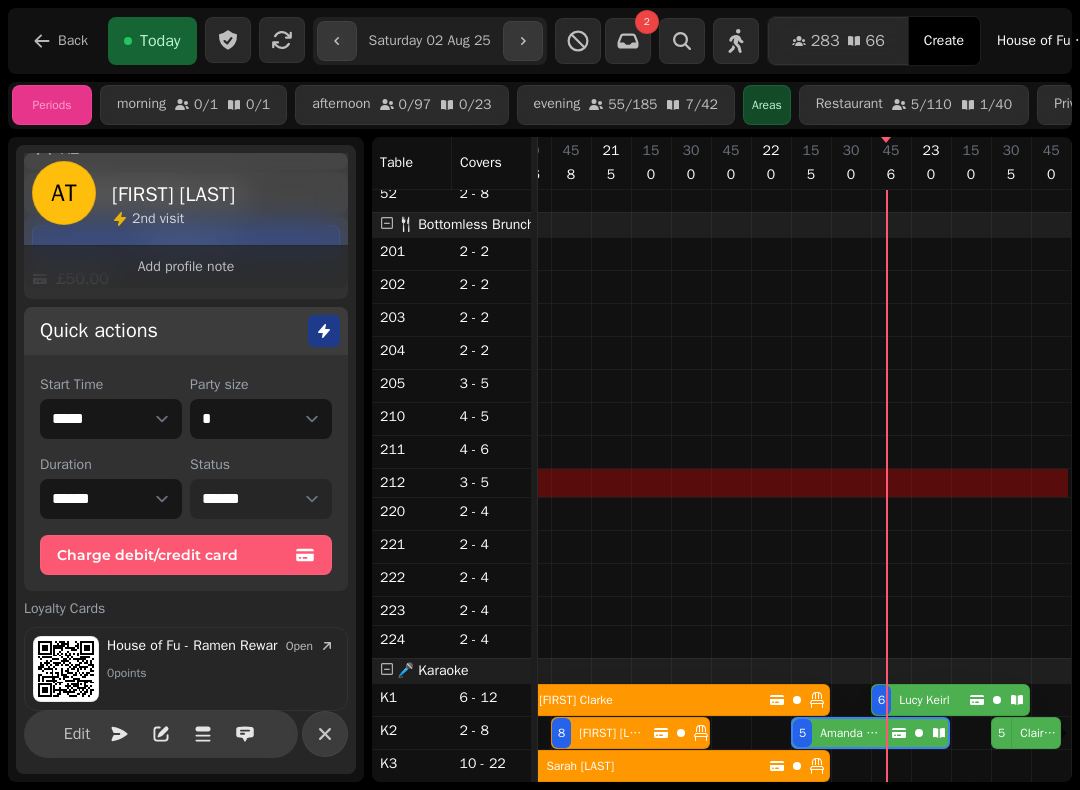 click on "**********" at bounding box center (261, 499) 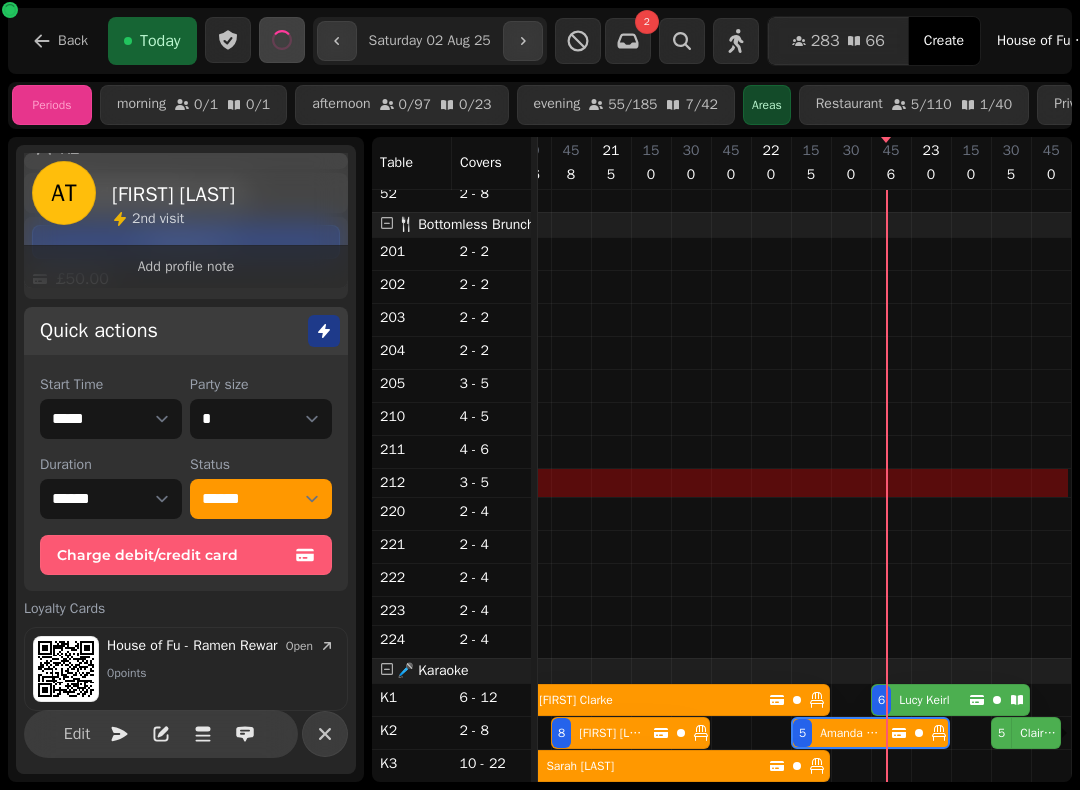 click on "[FIRST]   [LAST]" at bounding box center [924, 700] 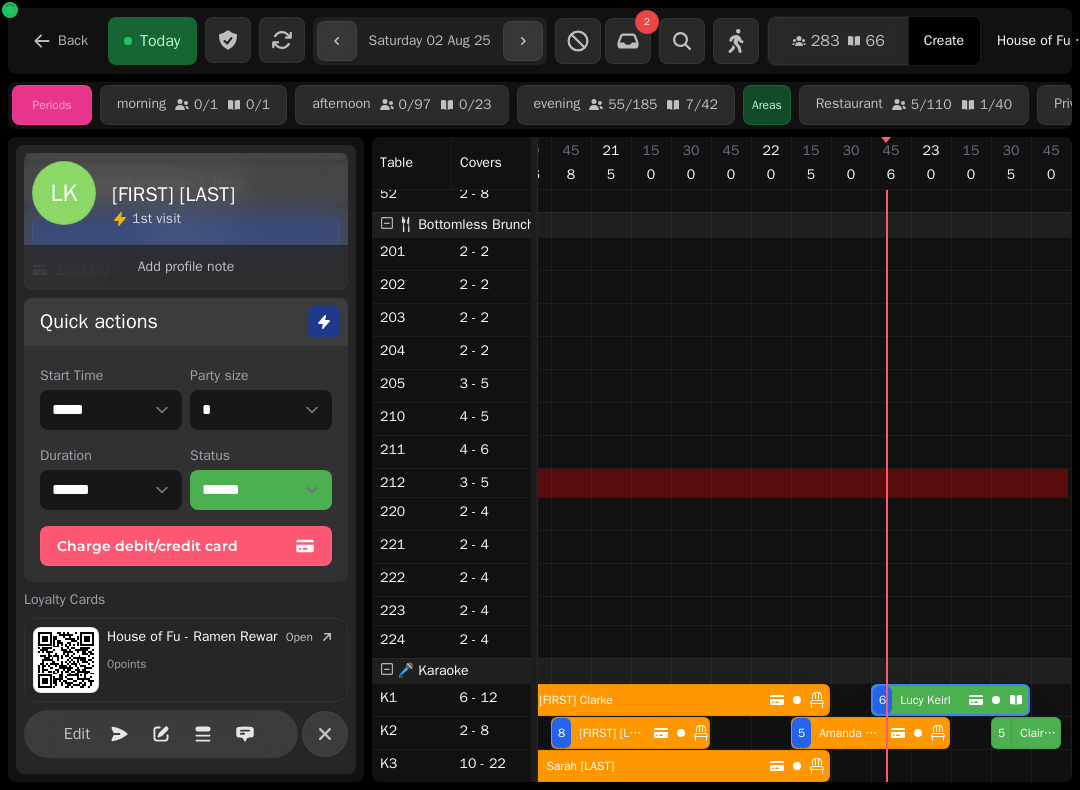 scroll, scrollTop: 295, scrollLeft: 0, axis: vertical 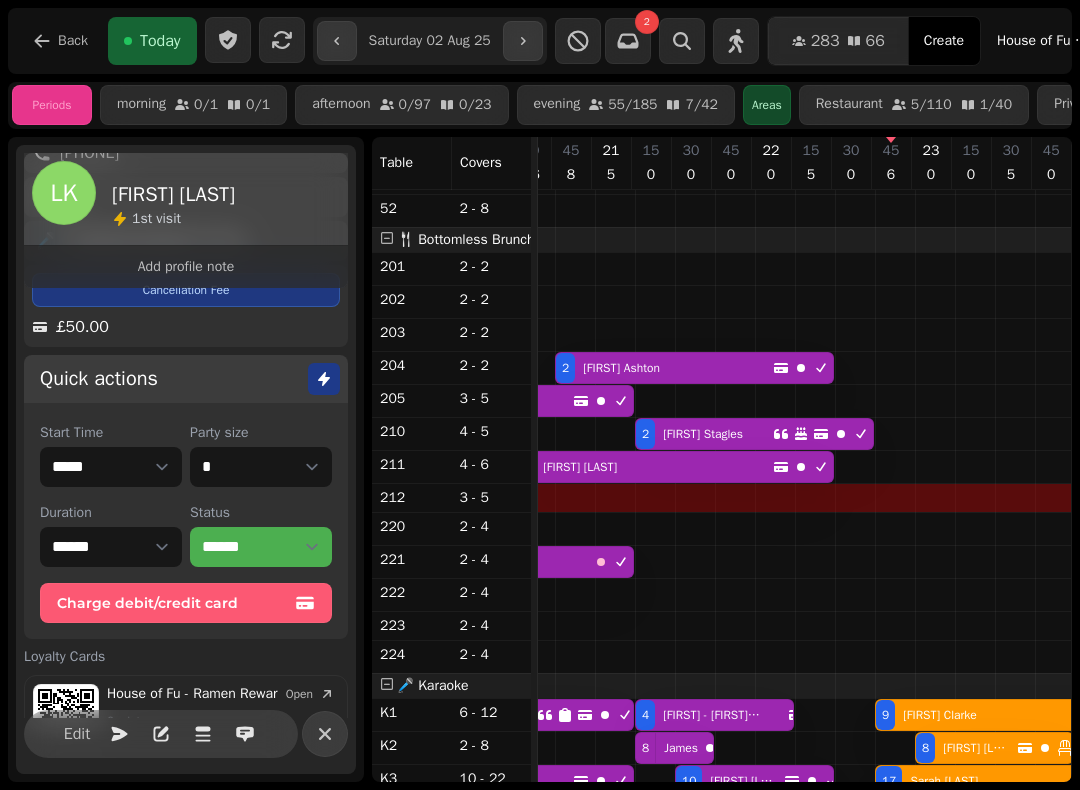 click 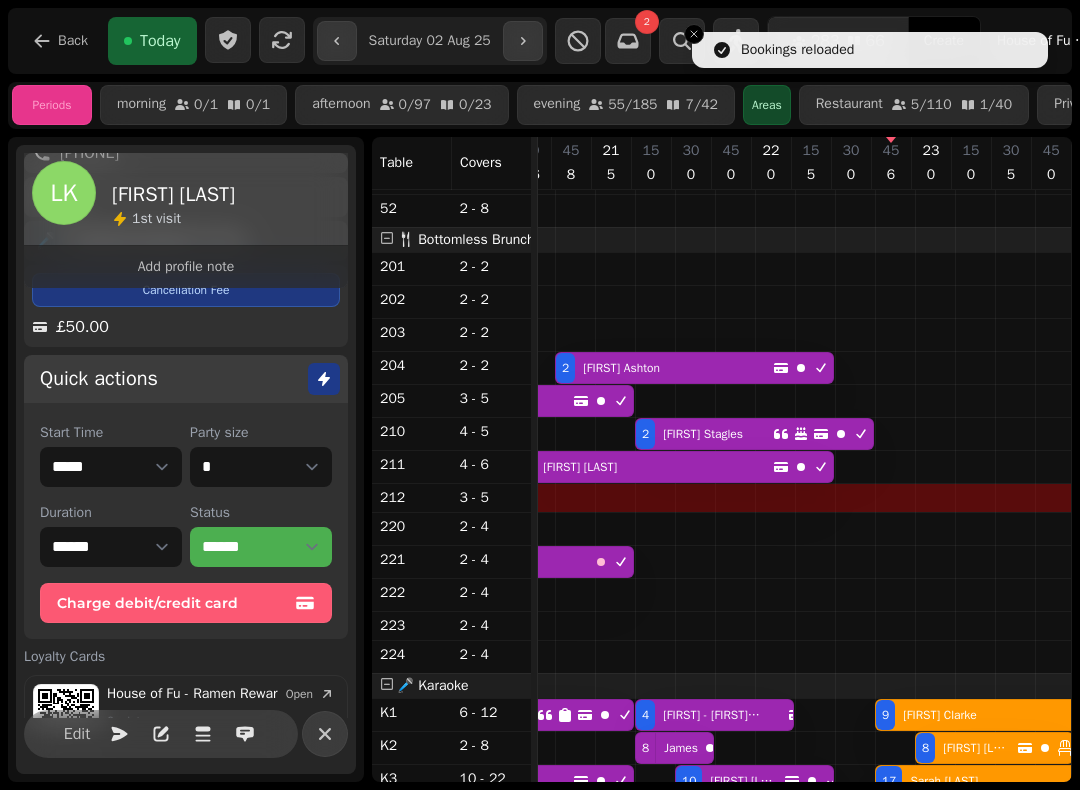 scroll, scrollTop: 1225, scrollLeft: 3307, axis: both 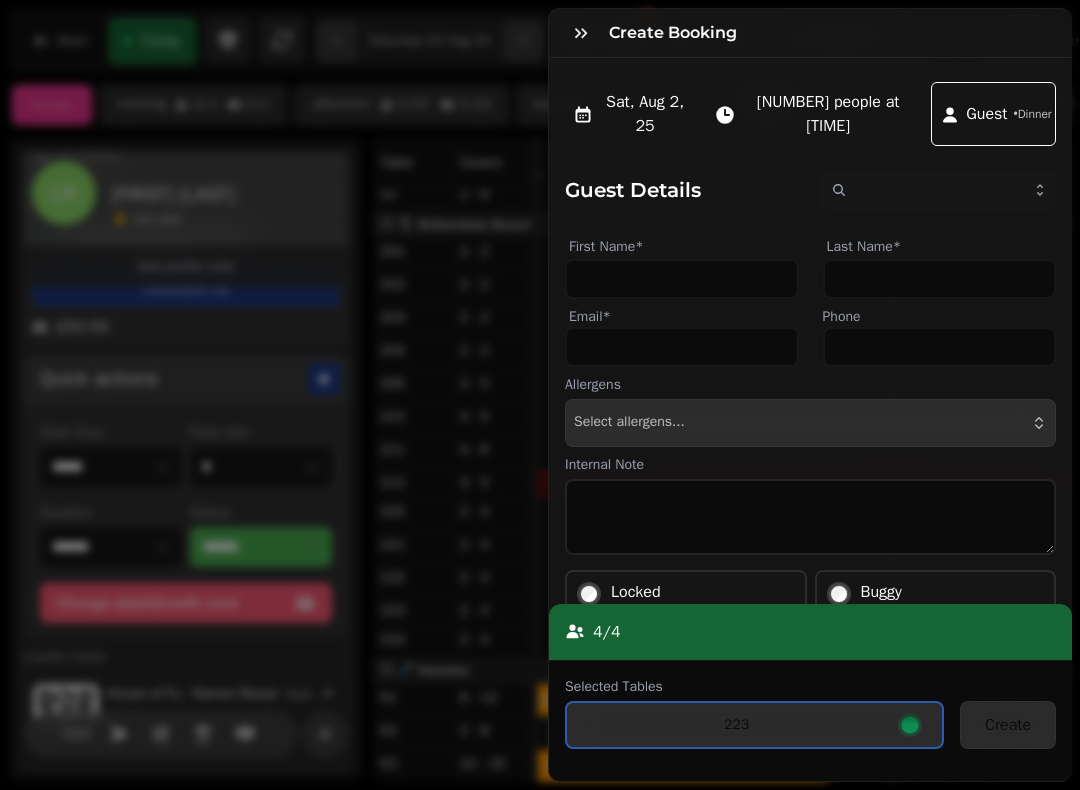 click 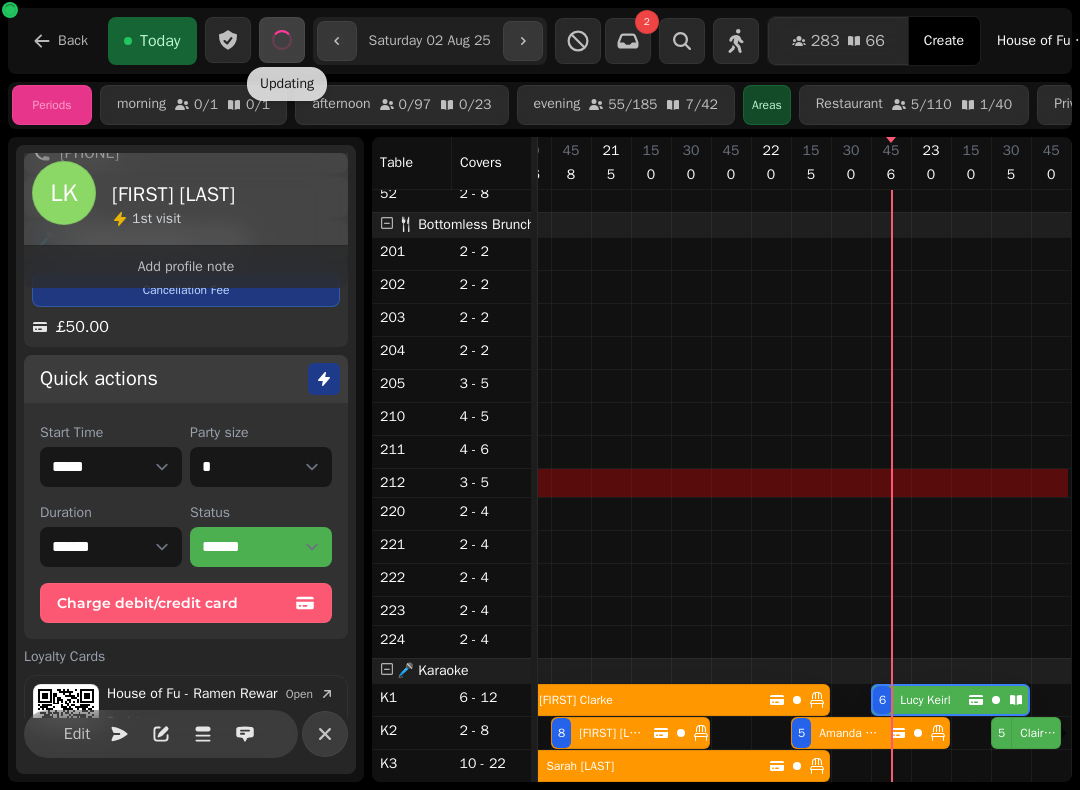 scroll, scrollTop: 1210, scrollLeft: 2943, axis: both 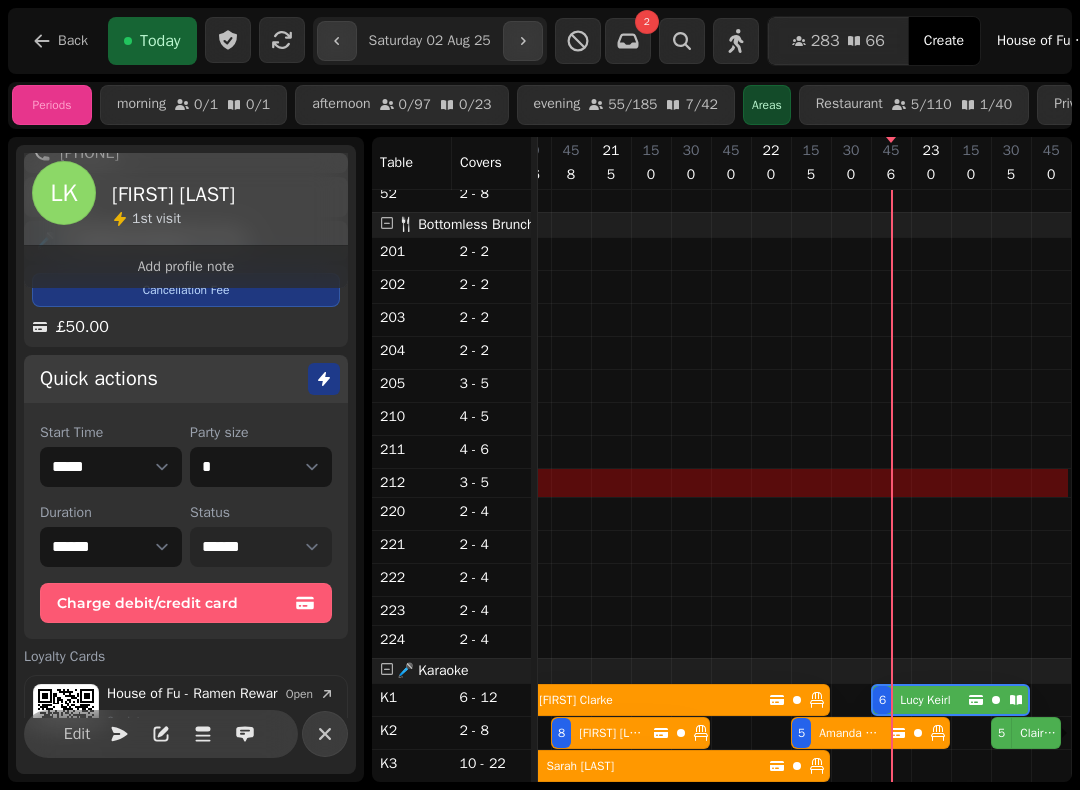 click on "**********" at bounding box center [261, 547] 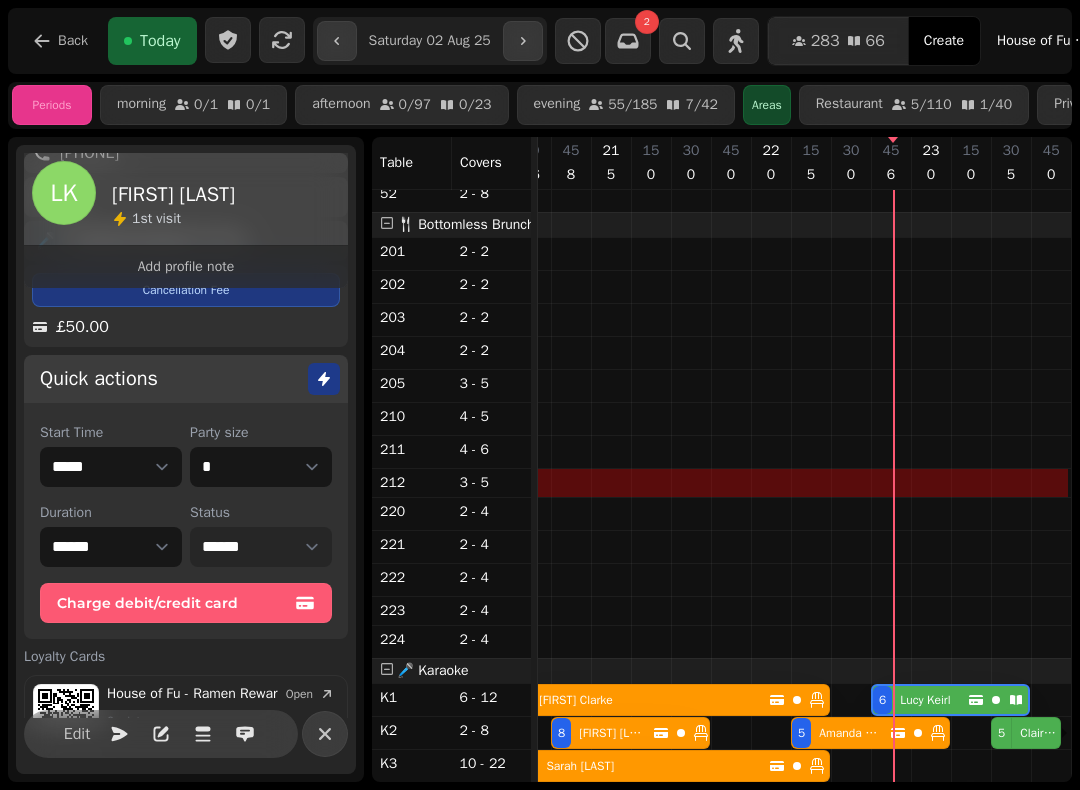 select on "******" 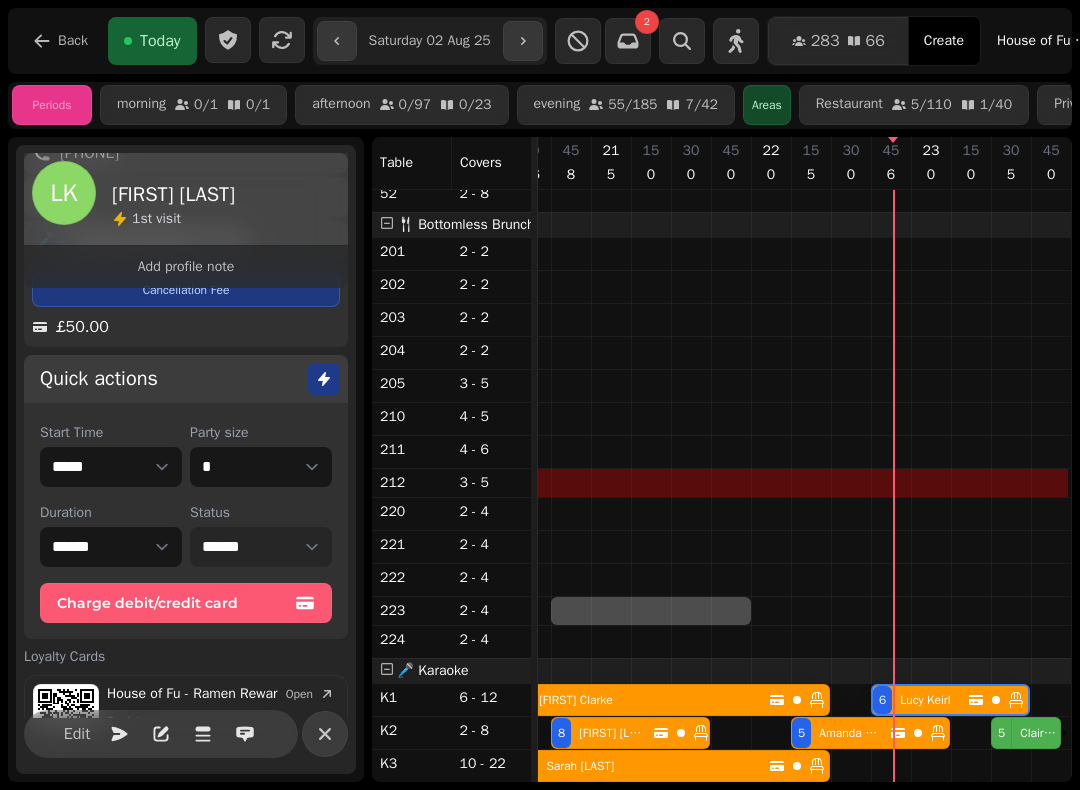 scroll, scrollTop: 1225, scrollLeft: 3296, axis: both 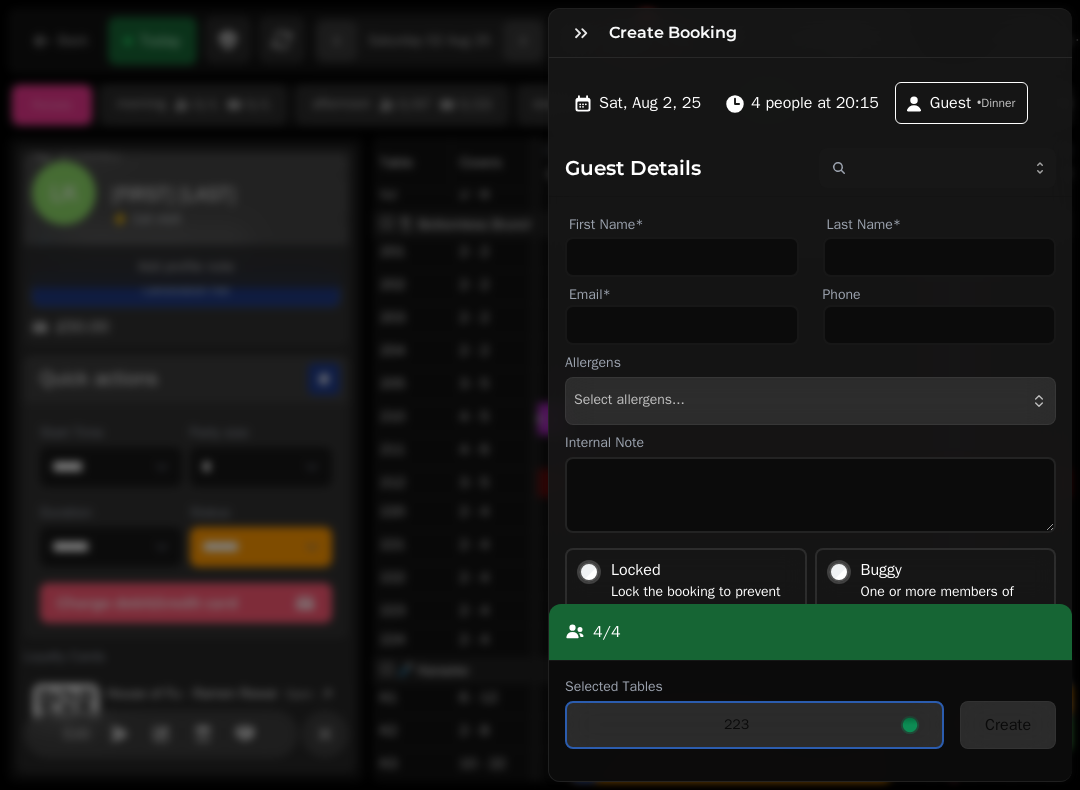 click 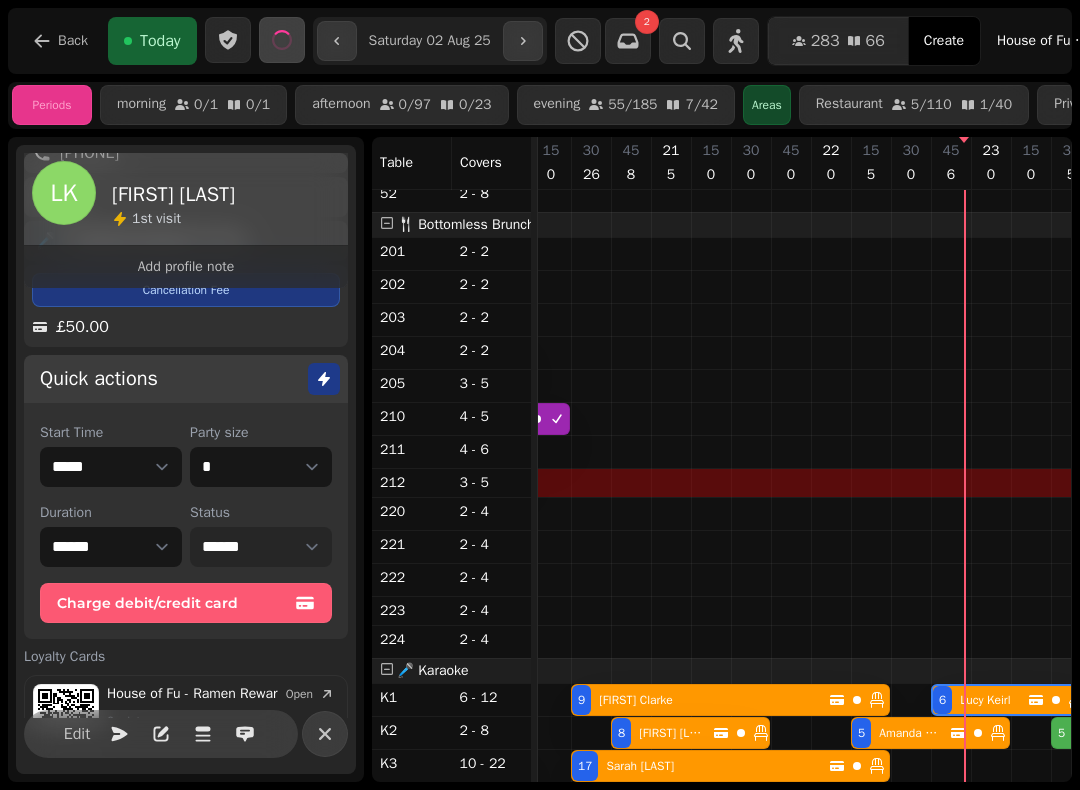 scroll, scrollTop: 1210, scrollLeft: 0, axis: vertical 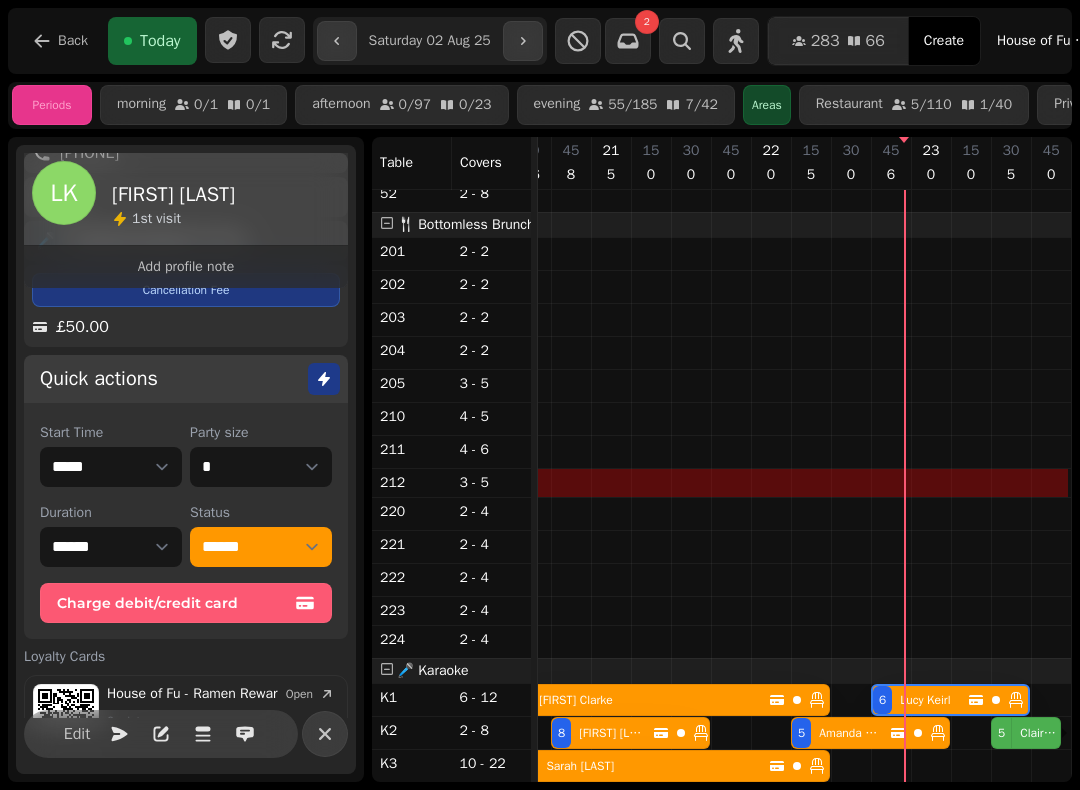click on "Claire   Mahony" at bounding box center [1040, 733] 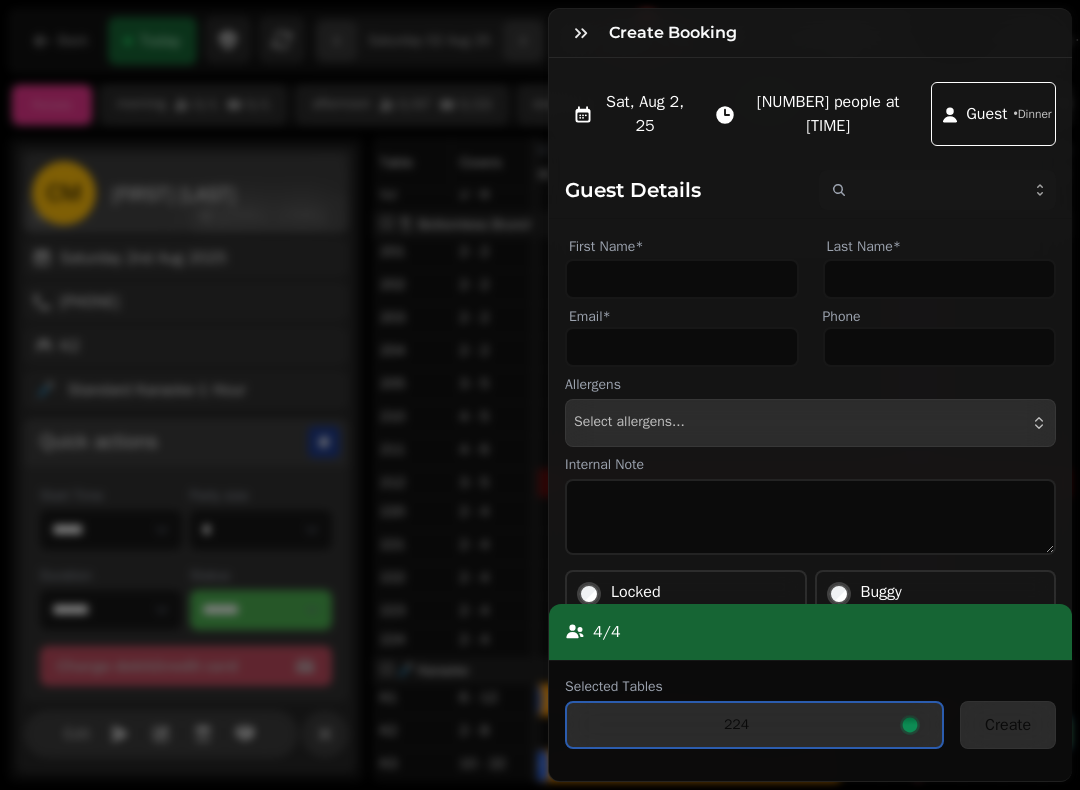click 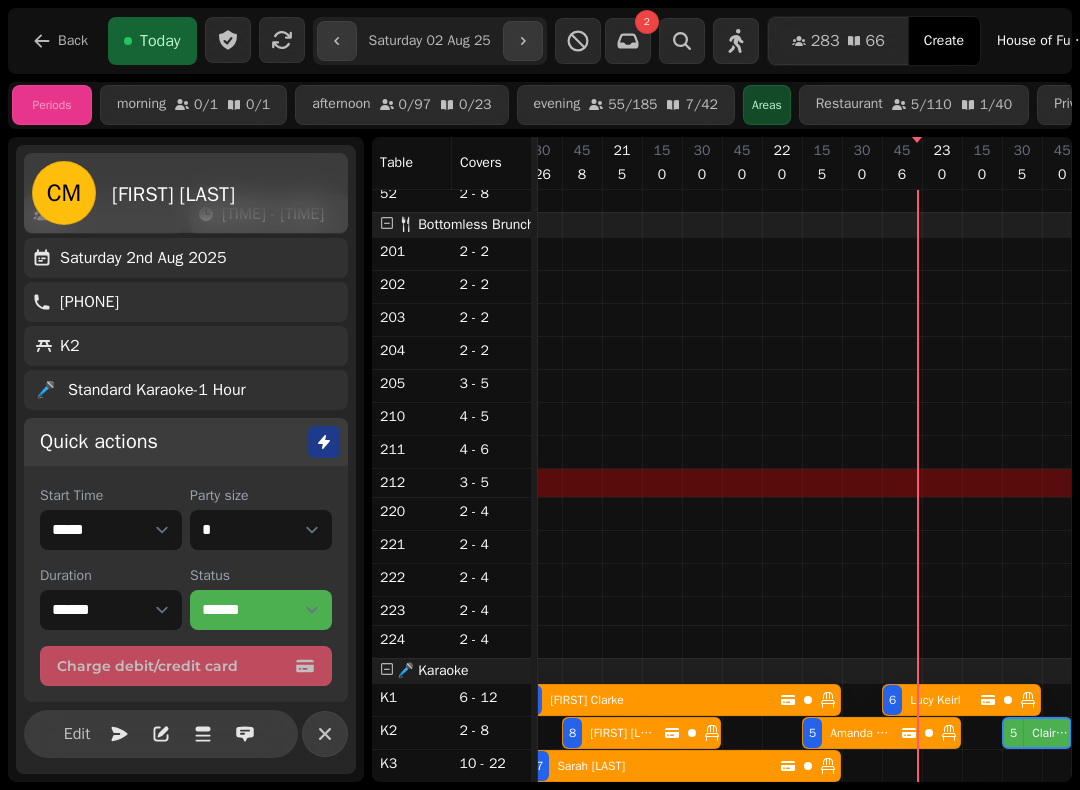 click on "Claire   Mahony" at bounding box center [1047, 733] 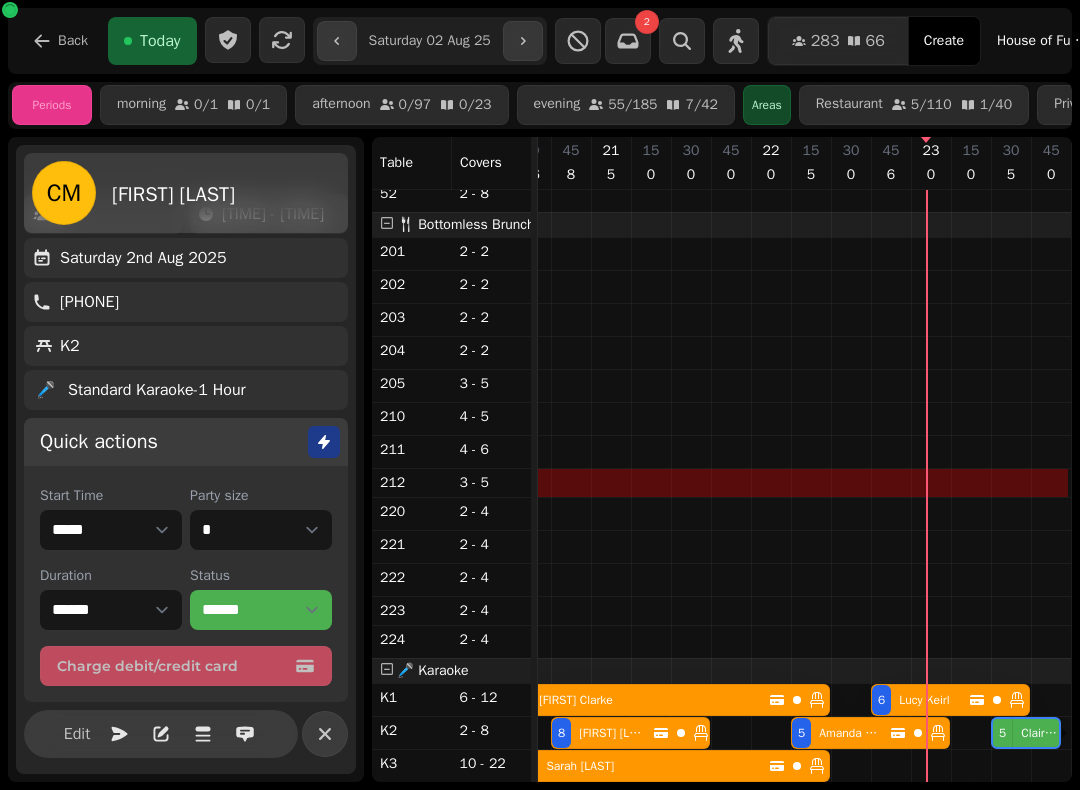 scroll, scrollTop: 1225, scrollLeft: 3307, axis: both 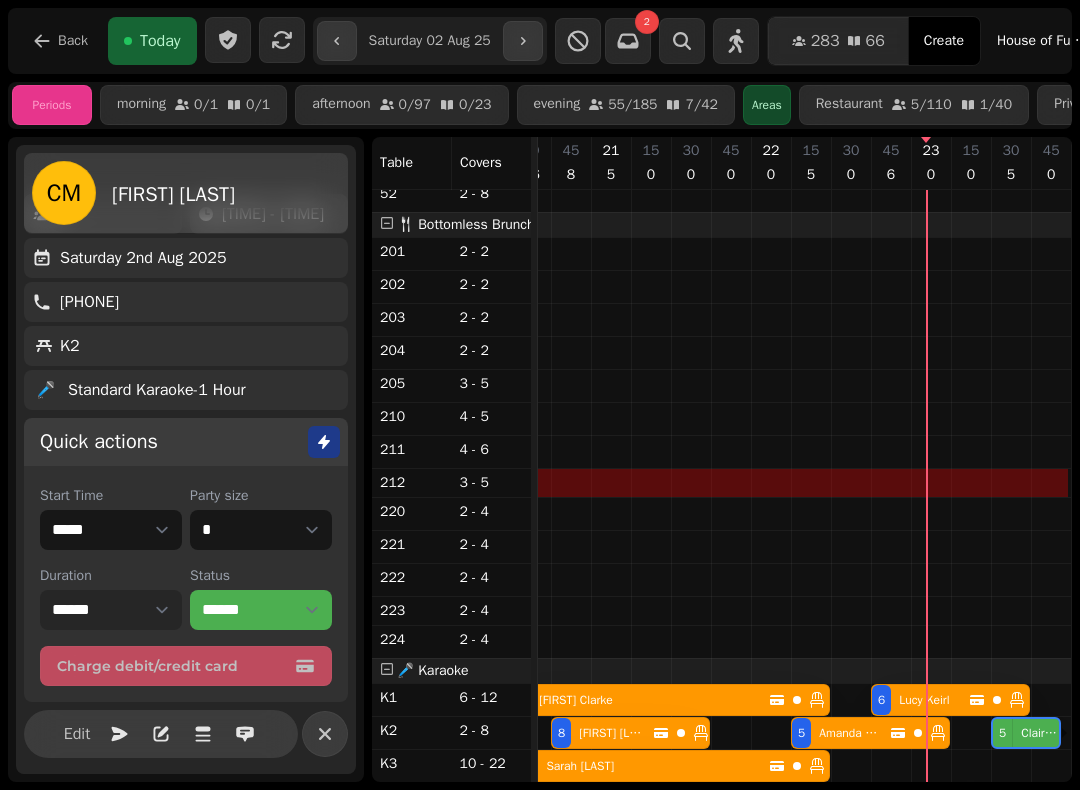 click on "****** ****** ****** ***** ****** ****** ****** ***** ****** ****** ****** ***** ****** ****** ****** ***** ****** ****** ****** ***** ****** ****** ****** ***** ****** ****** ****** ***** ****** ****** ****** ***** ****** ****** ****** ***** ****** ****** ****** ****** ******* ******* ******* ****** ******* ******* ******* ****** ******* ******* ******* ****** ******* ******* ******* ****** ******* ******* ******* ****** ******* ******* ******* ****** ******* ******* ******* ****** ******* ******* ******* ****** ******* ******* ******* ****** ******* ******* ******* ****** ******* ******* ******* ****** ******* ******* ******* ****** ******* ******* ******* ****** ******* ******* ******* ******" at bounding box center (111, 610) 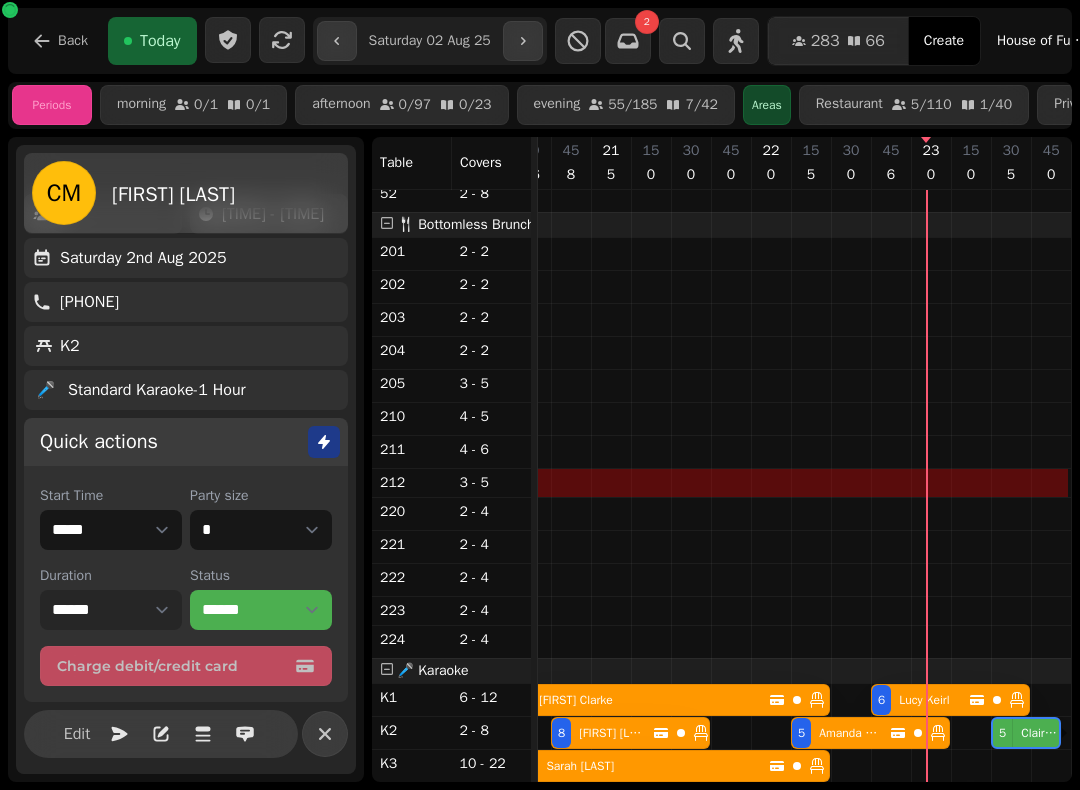 scroll, scrollTop: 1210, scrollLeft: 2943, axis: both 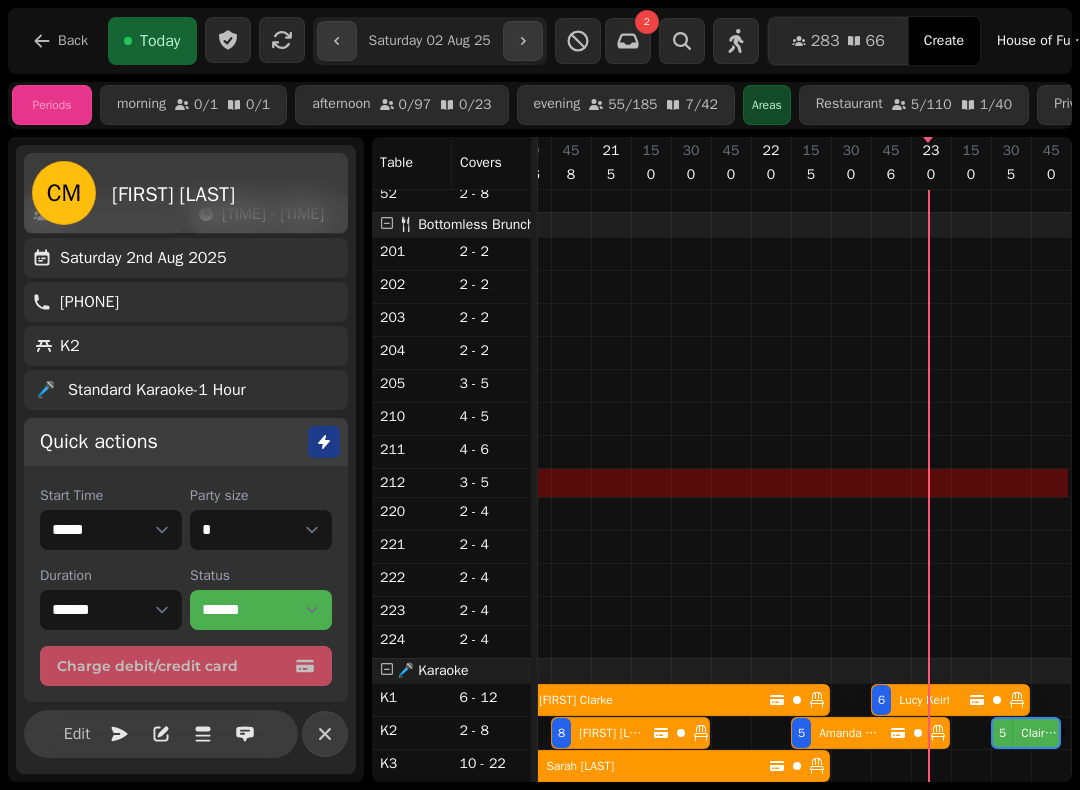 click on "[FIRST]   [LAST]" at bounding box center (920, 700) 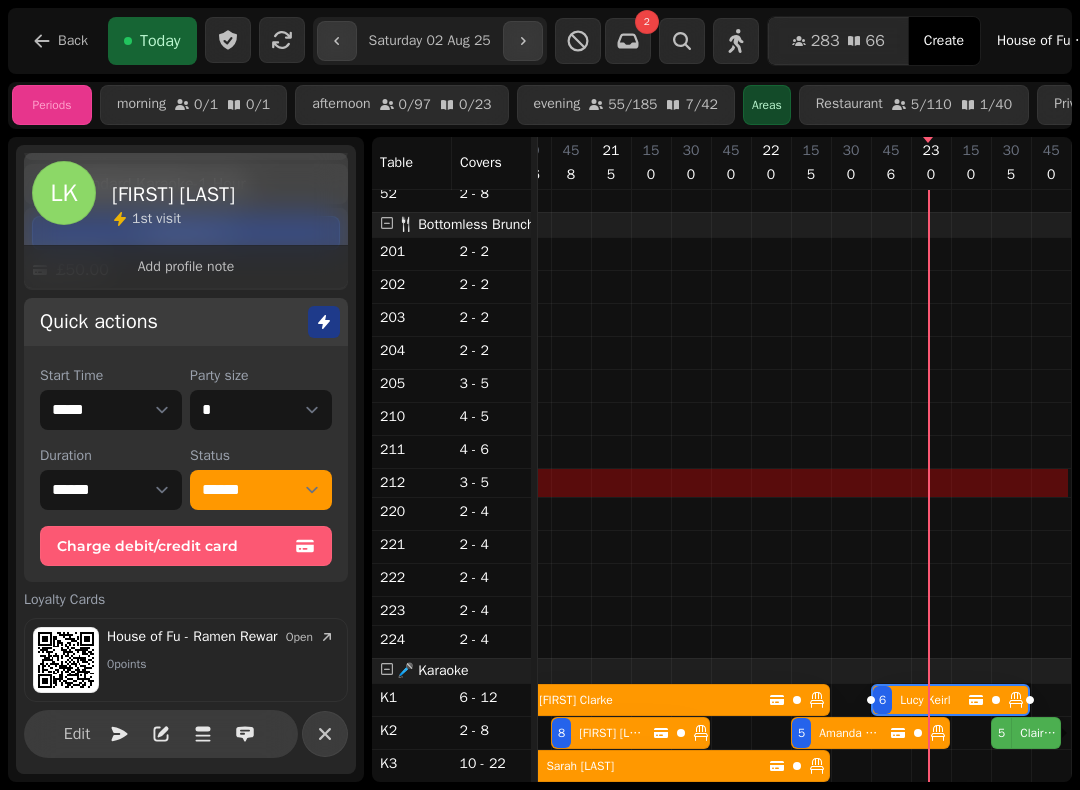 scroll, scrollTop: 351, scrollLeft: 0, axis: vertical 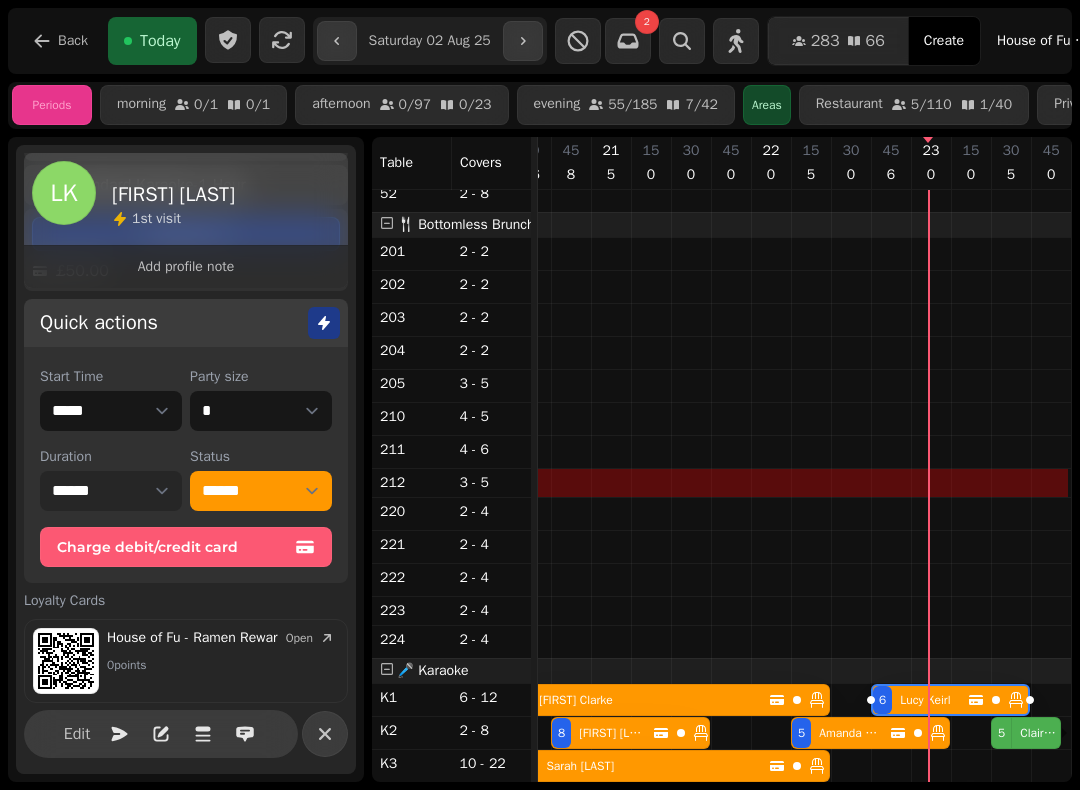 click on "****** ****** ****** ***** ****** ****** ****** ***** ****** ****** ****** ***** ****** ****** ****** ***** ****** ****** ****** ***** ****** ****** ****** ***** ****** ****** ****** ***** ****** ****** ****** ***** ****** ****** ****** ***** ****** ****** ****** ****** ******* ******* ******* ****** ******* ******* ******* ****** ******* ******* ******* ****** ******* ******* ******* ****** ******* ******* ******* ****** ******* ******* ******* ****** ******* ******* ******* ****** ******* ******* ******* ****** ******* ******* ******* ****** ******* ******* ******* ****** ******* ******* ******* ****** ******* ******* ******* ****** ******* ******* ******* ****** ******* ******* ******* ******" at bounding box center [111, 491] 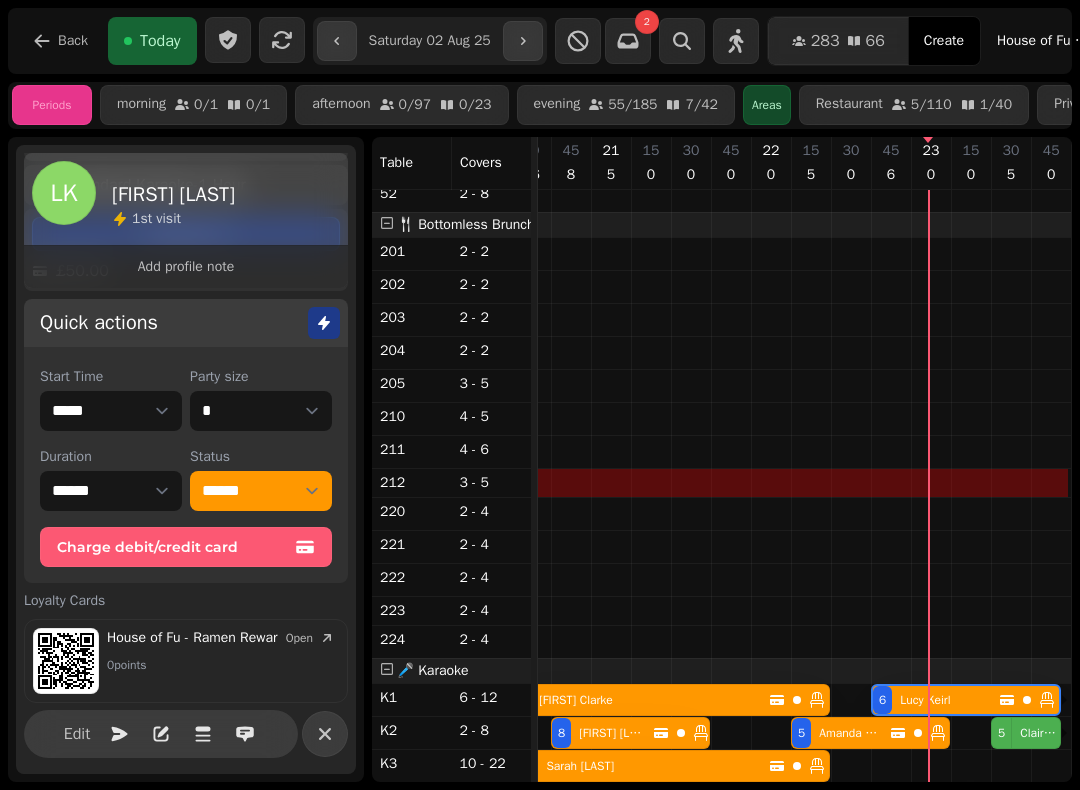 click on "Claire   Mahony" at bounding box center (1036, 733) 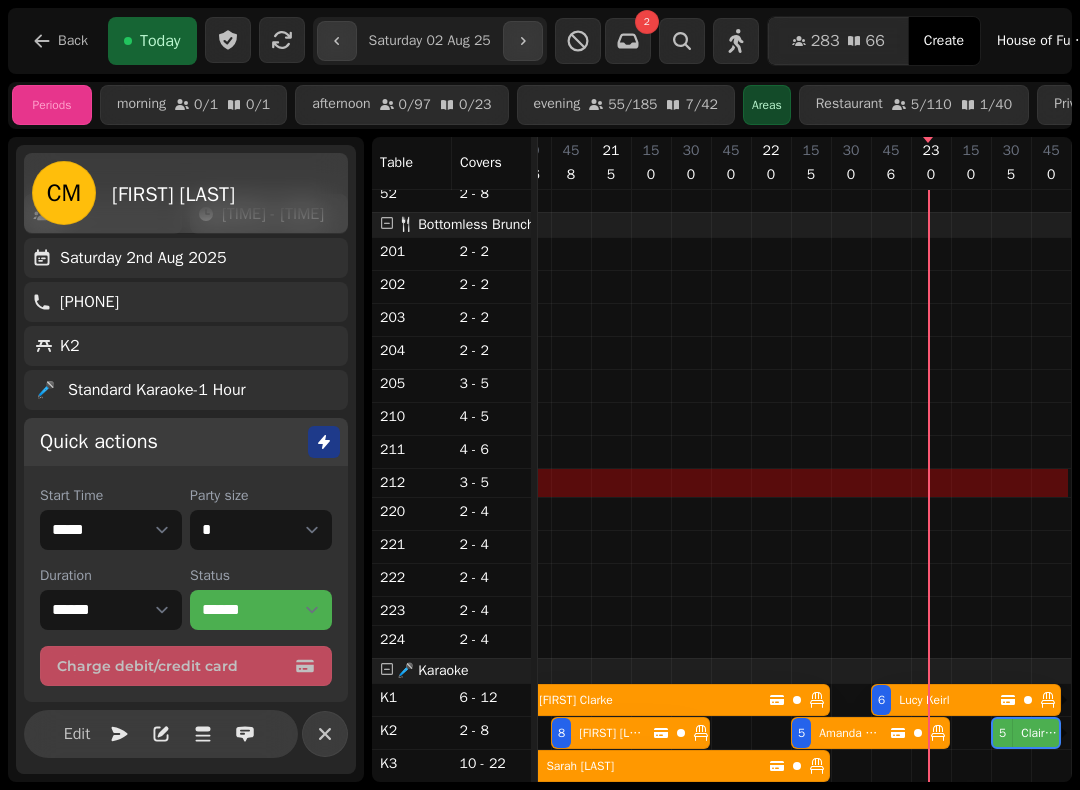 scroll, scrollTop: 47, scrollLeft: 0, axis: vertical 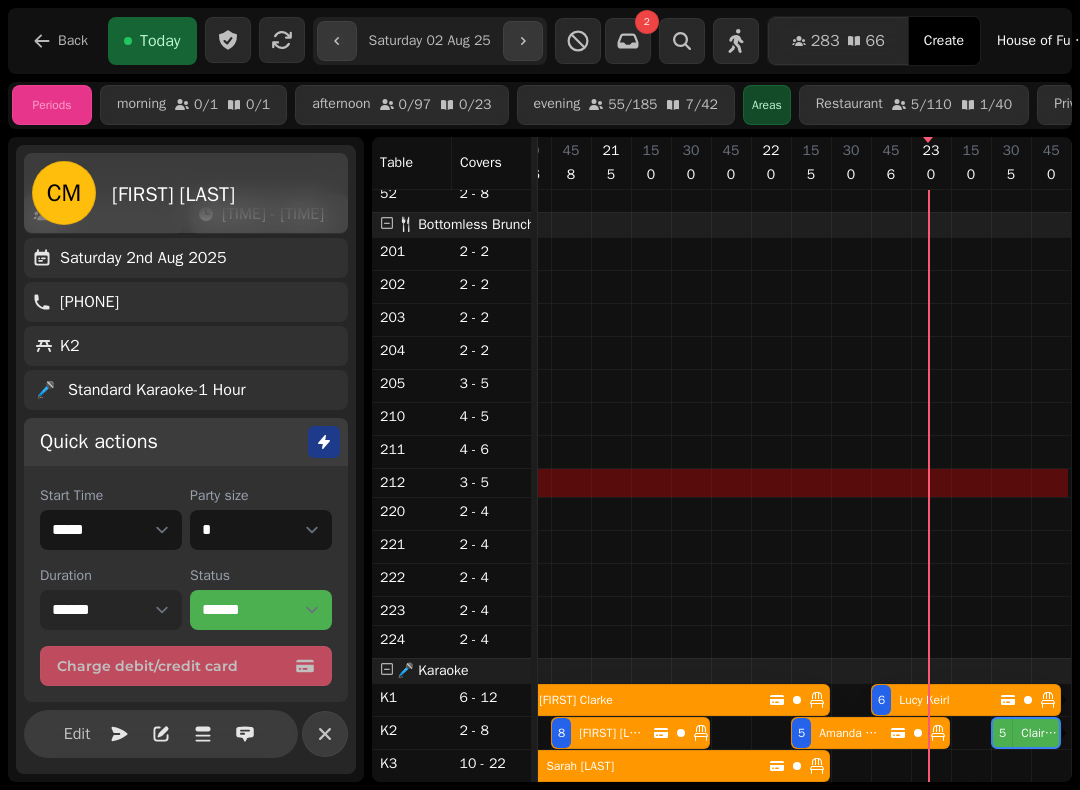 click on "****** ****** ****** ***** ****** ****** ****** ***** ****** ****** ****** ***** ****** ****** ****** ***** ****** ****** ****** ***** ****** ****** ****** ***** ****** ****** ****** ***** ****** ****** ****** ***** ****** ****** ****** ***** ****** ****** ****** ****** ******* ******* ******* ****** ******* ******* ******* ****** ******* ******* ******* ****** ******* ******* ******* ****** ******* ******* ******* ****** ******* ******* ******* ****** ******* ******* ******* ****** ******* ******* ******* ****** ******* ******* ******* ****** ******* ******* ******* ****** ******* ******* ******* ****** ******* ******* ******* ****** ******* ******* ******* ****** ******* ******* ******* ******" at bounding box center (111, 610) 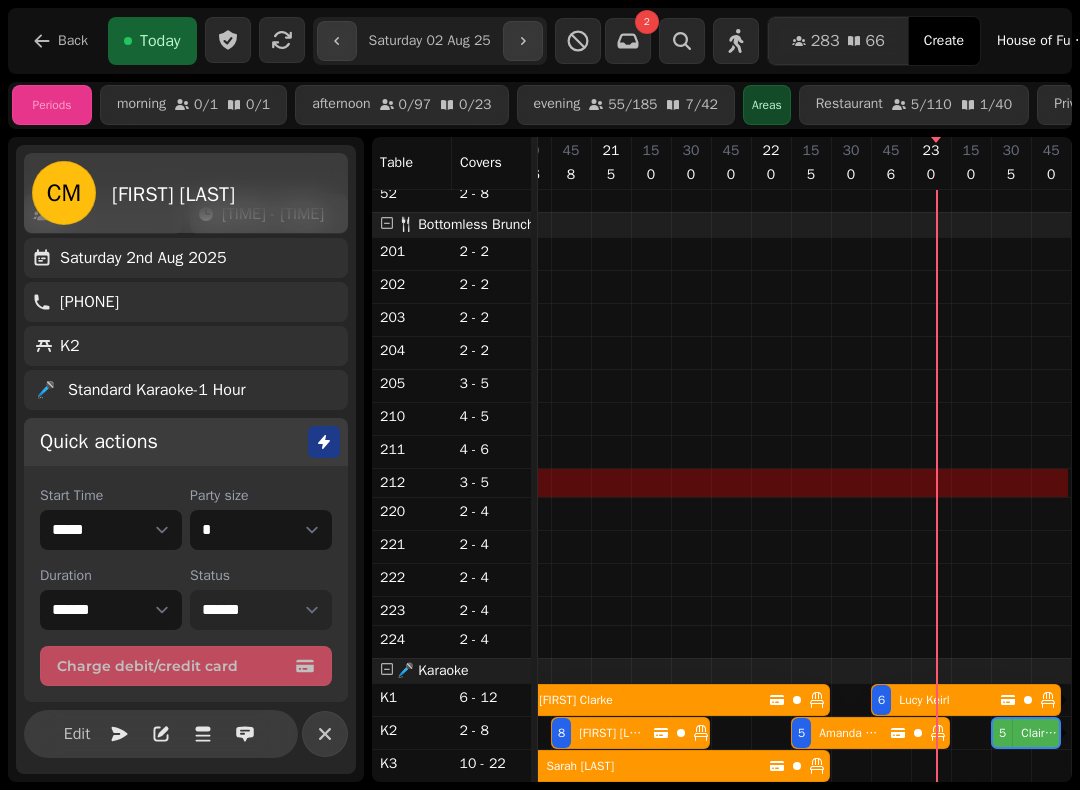 click on "**********" at bounding box center (261, 610) 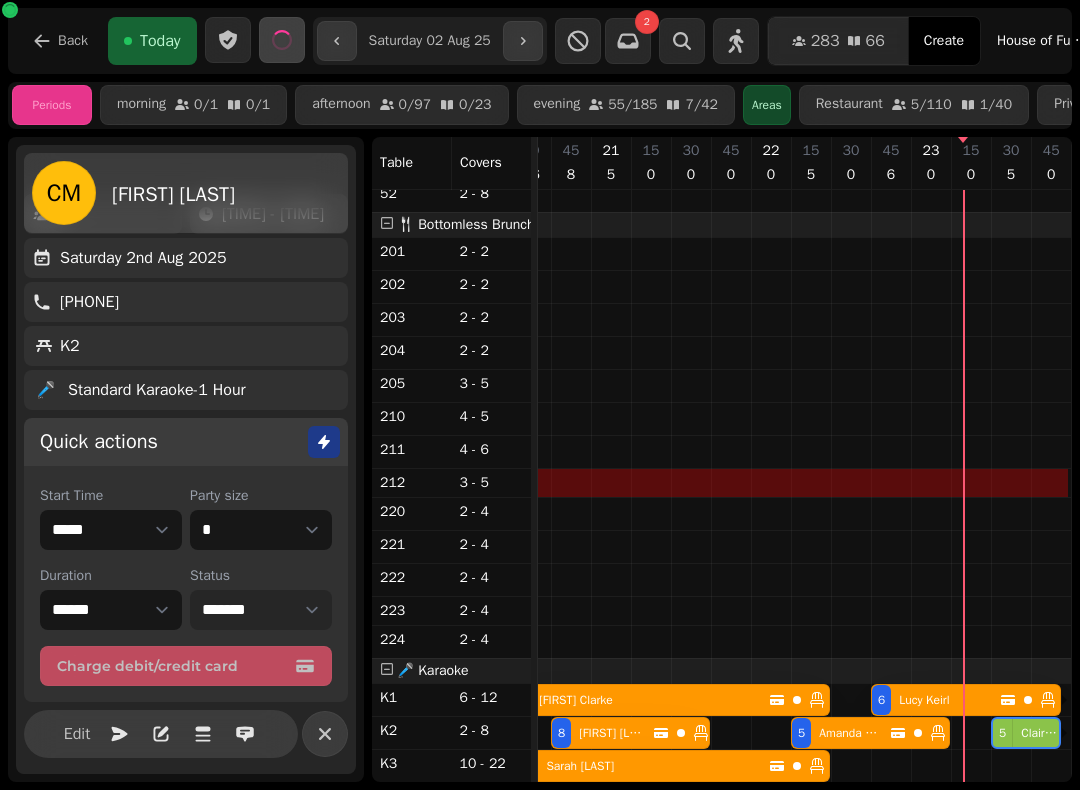 scroll, scrollTop: 1210, scrollLeft: 2943, axis: both 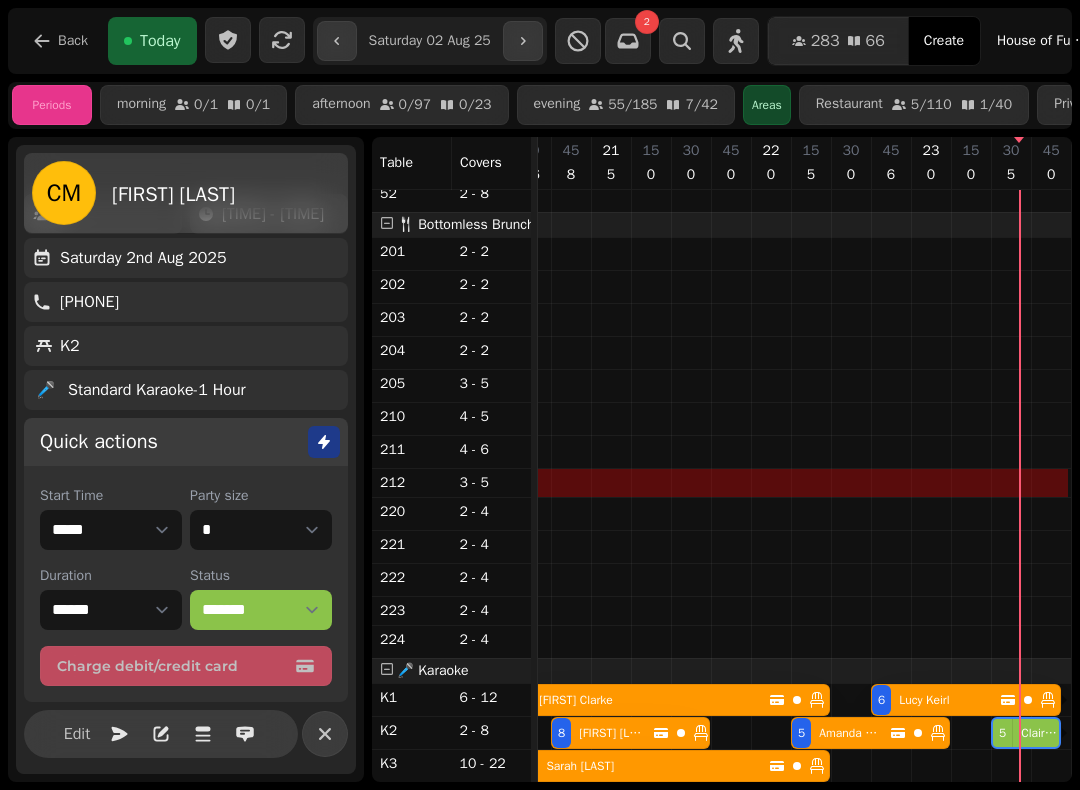 click on "6 Lucy   Keirl" at bounding box center (936, 700) 